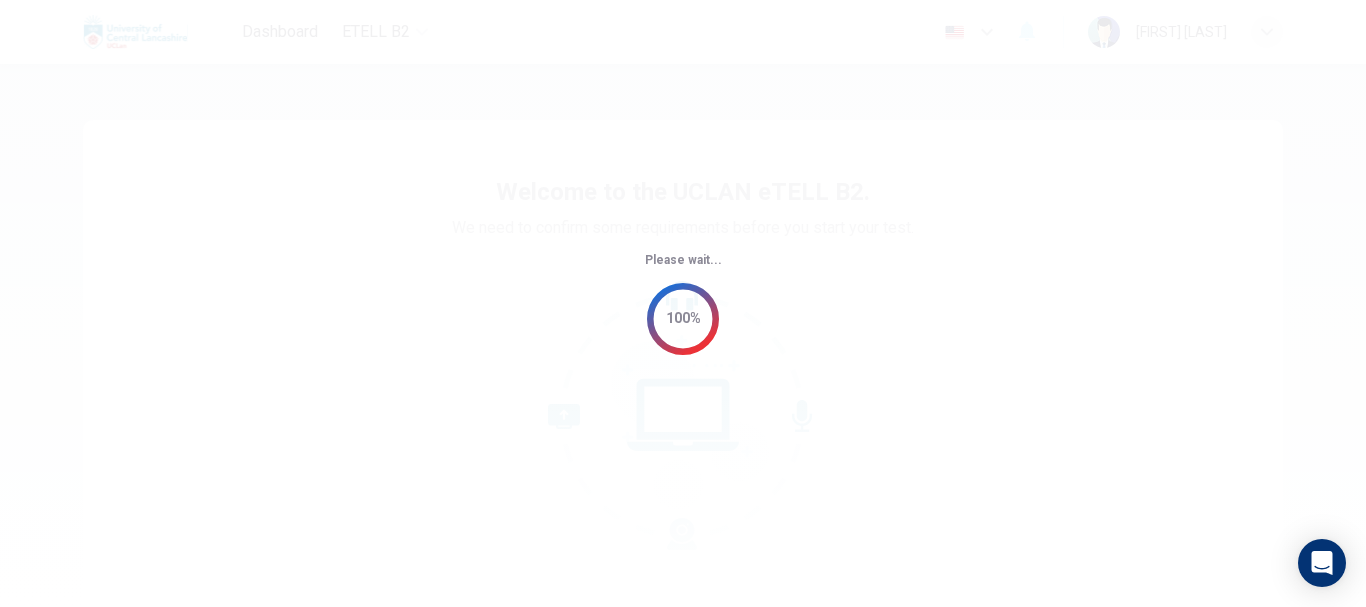 scroll, scrollTop: 0, scrollLeft: 0, axis: both 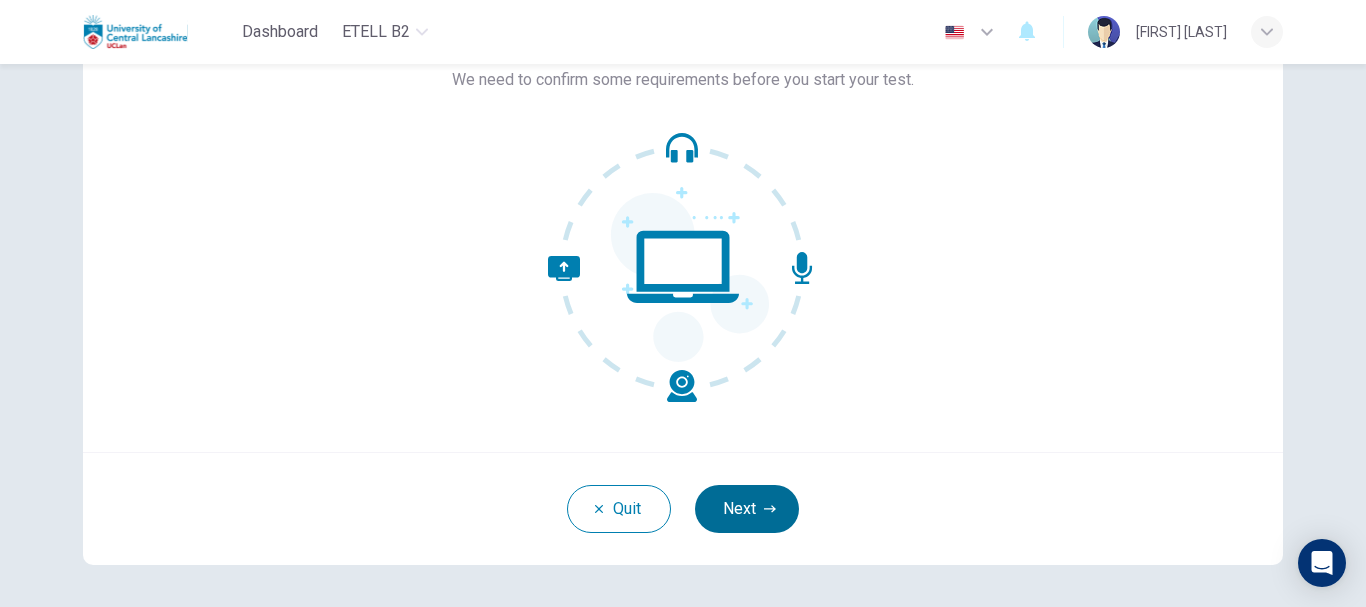 click on "Next" at bounding box center (747, 509) 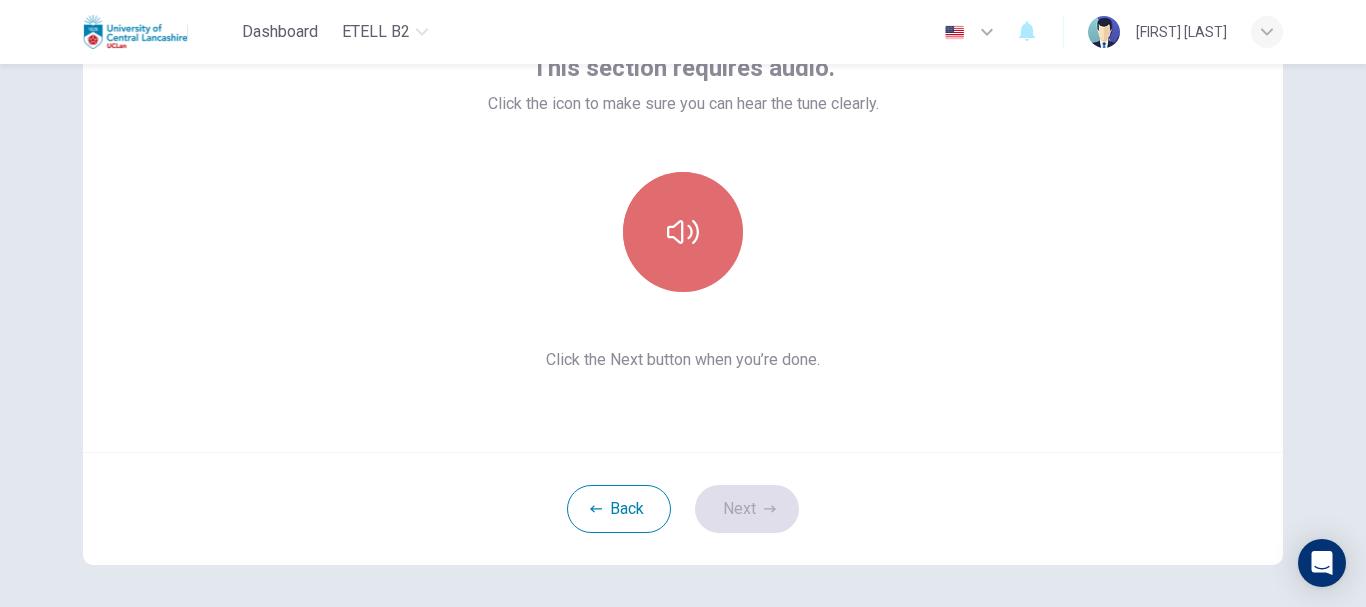 click at bounding box center (683, 232) 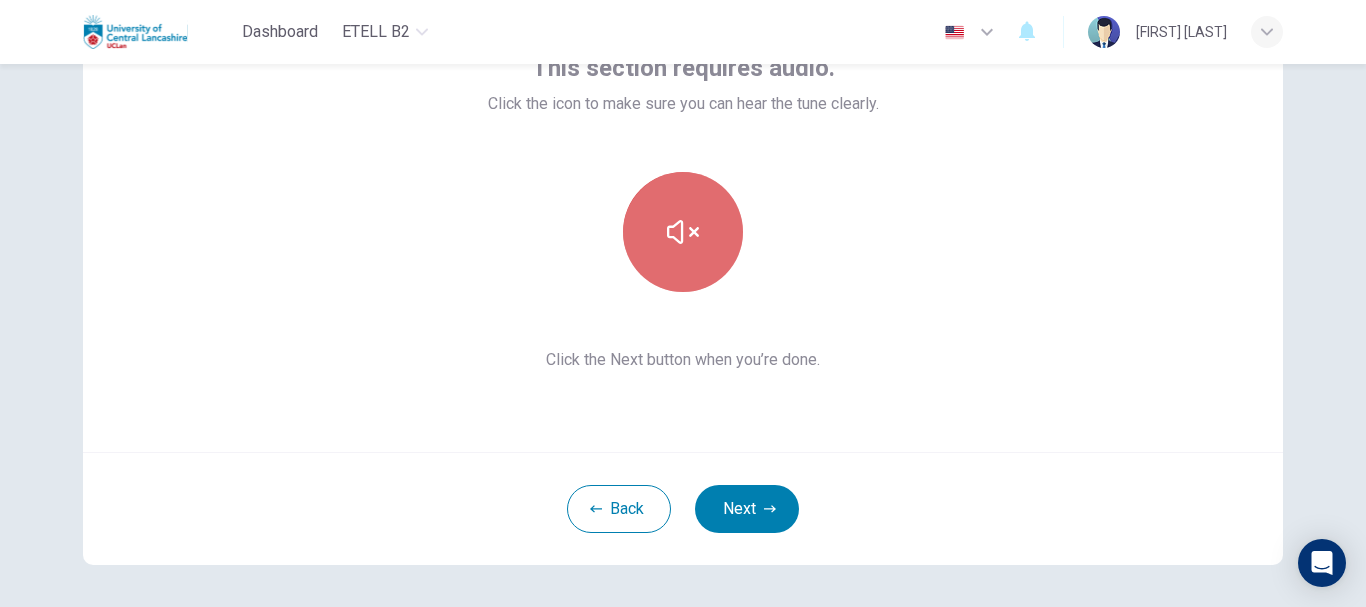 click at bounding box center [683, 232] 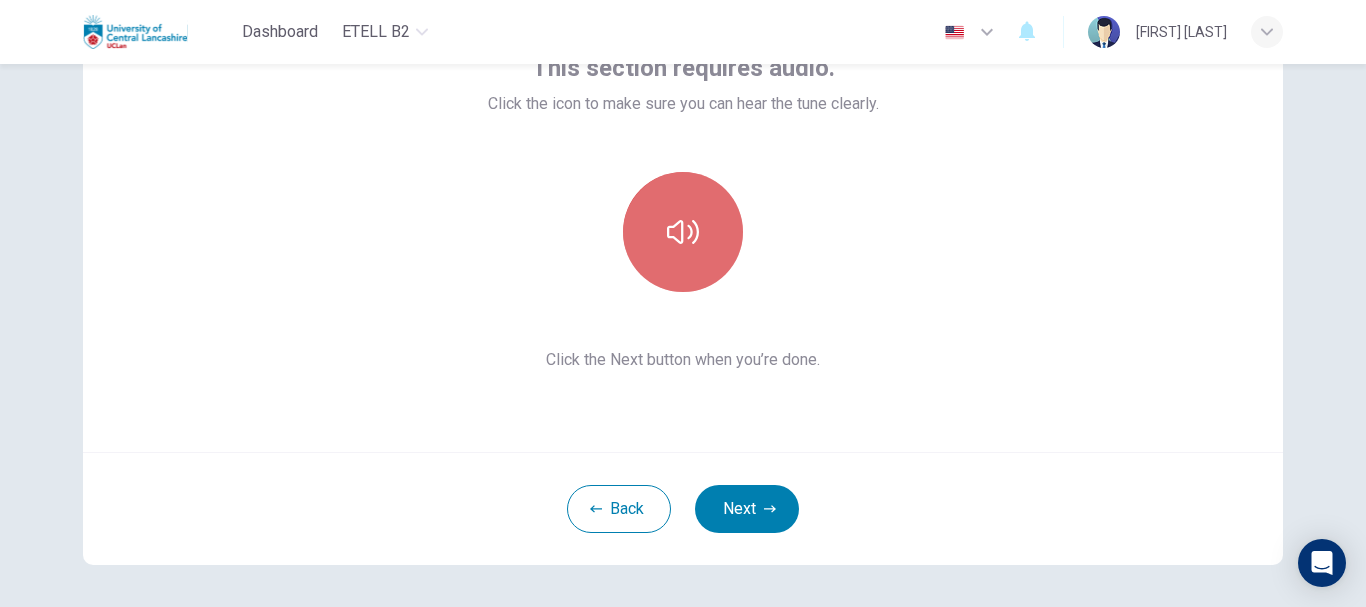 click at bounding box center [683, 232] 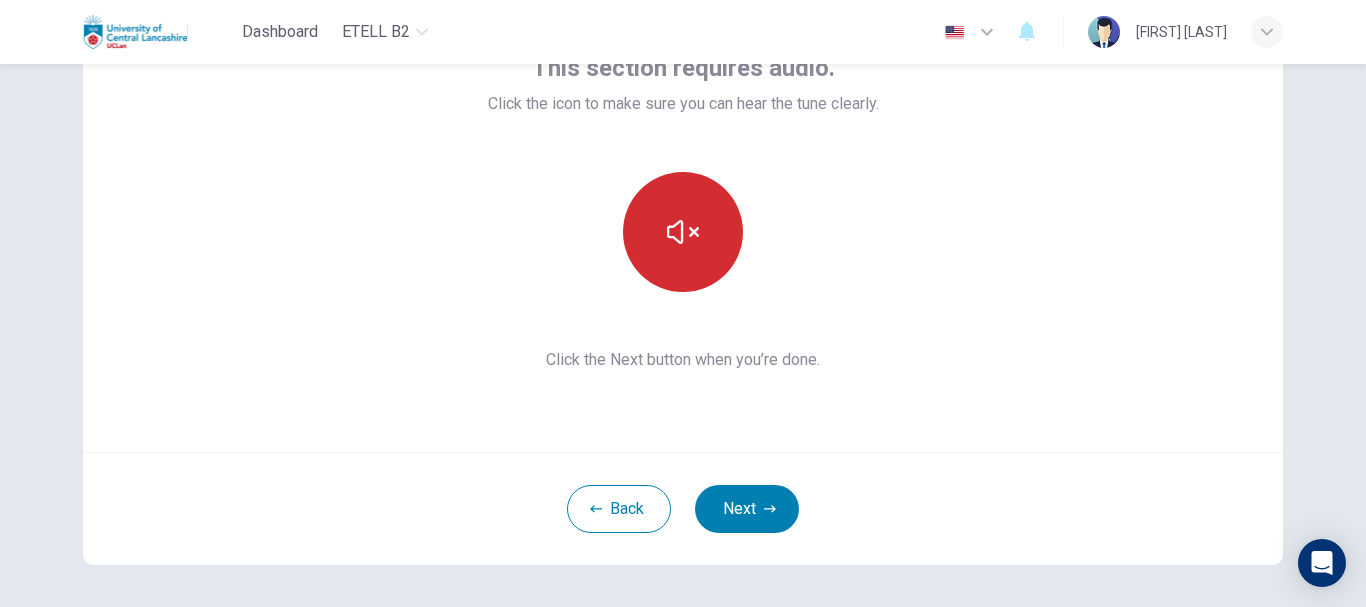 click at bounding box center [683, 232] 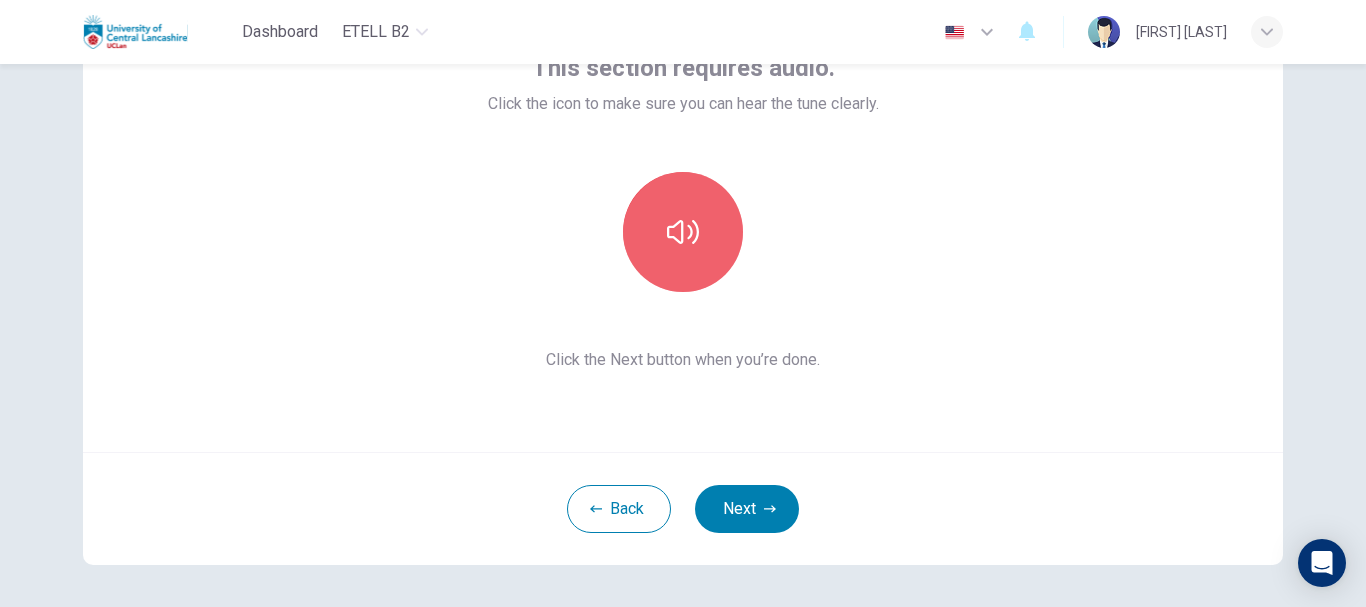 drag, startPoint x: 690, startPoint y: 269, endPoint x: 706, endPoint y: 435, distance: 166.7693 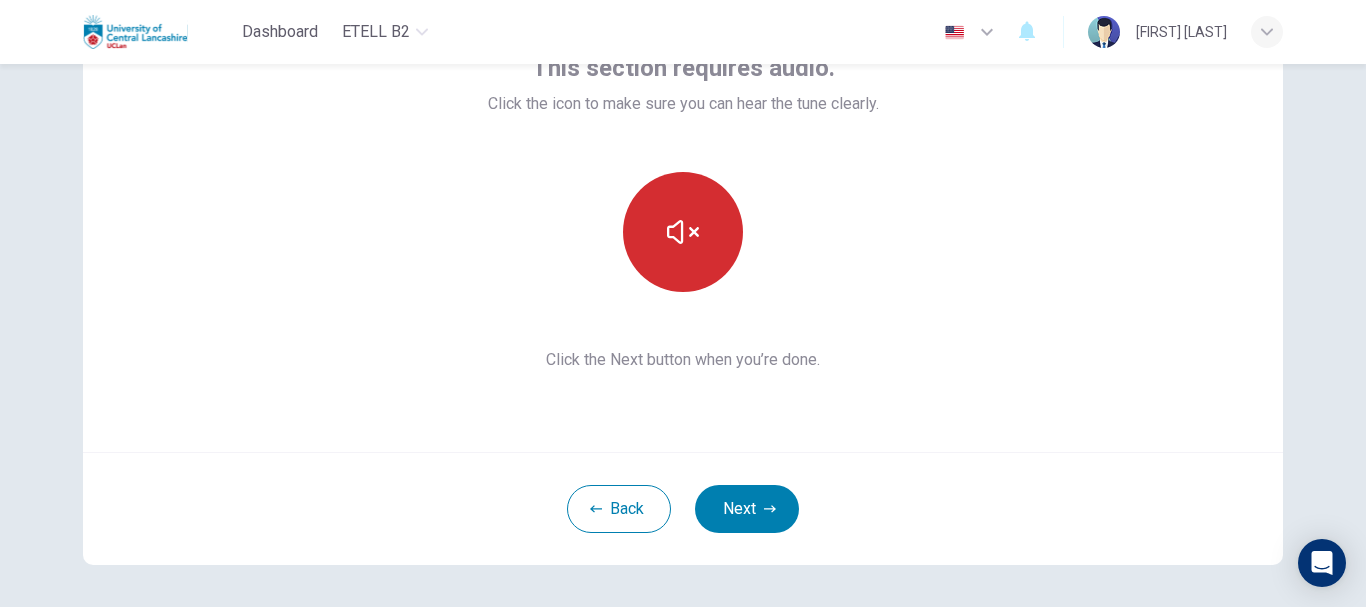 click at bounding box center (683, 232) 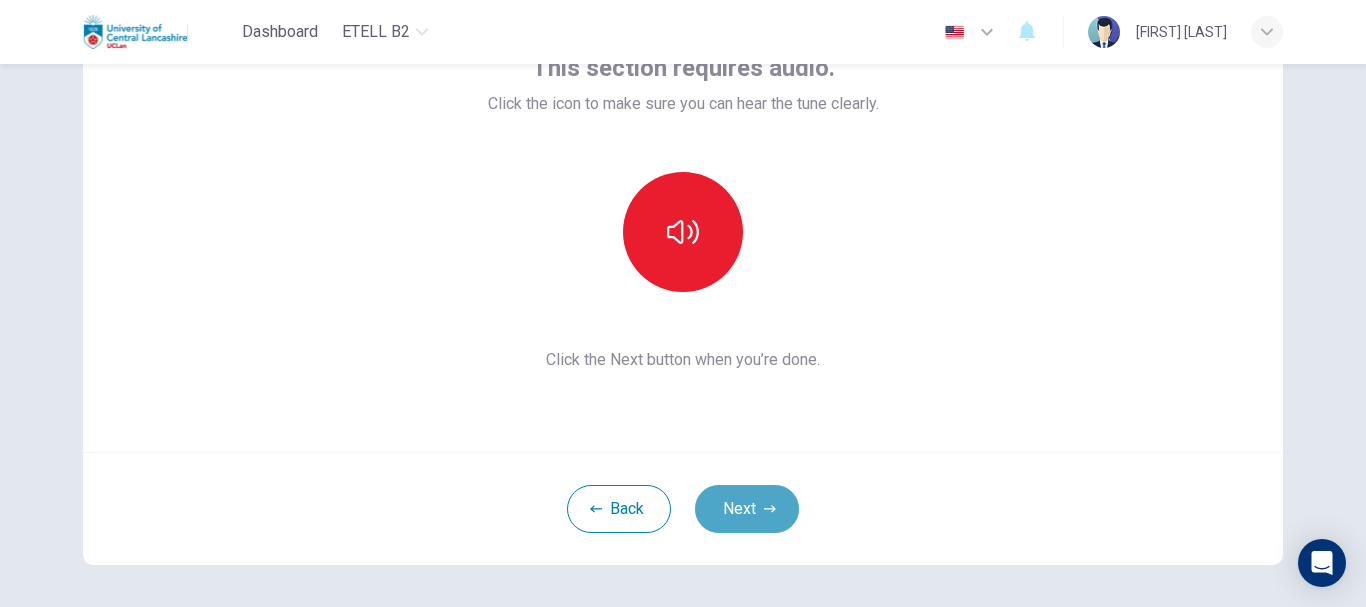 click on "Next" at bounding box center (747, 509) 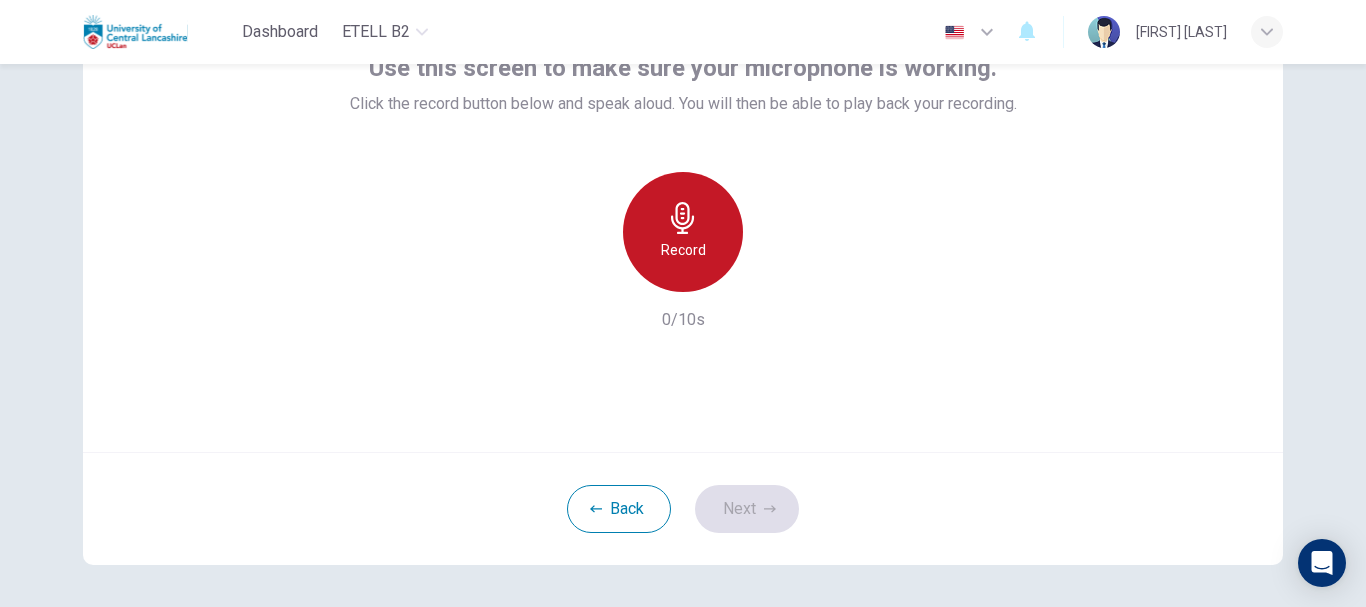 click on "Record" at bounding box center (683, 232) 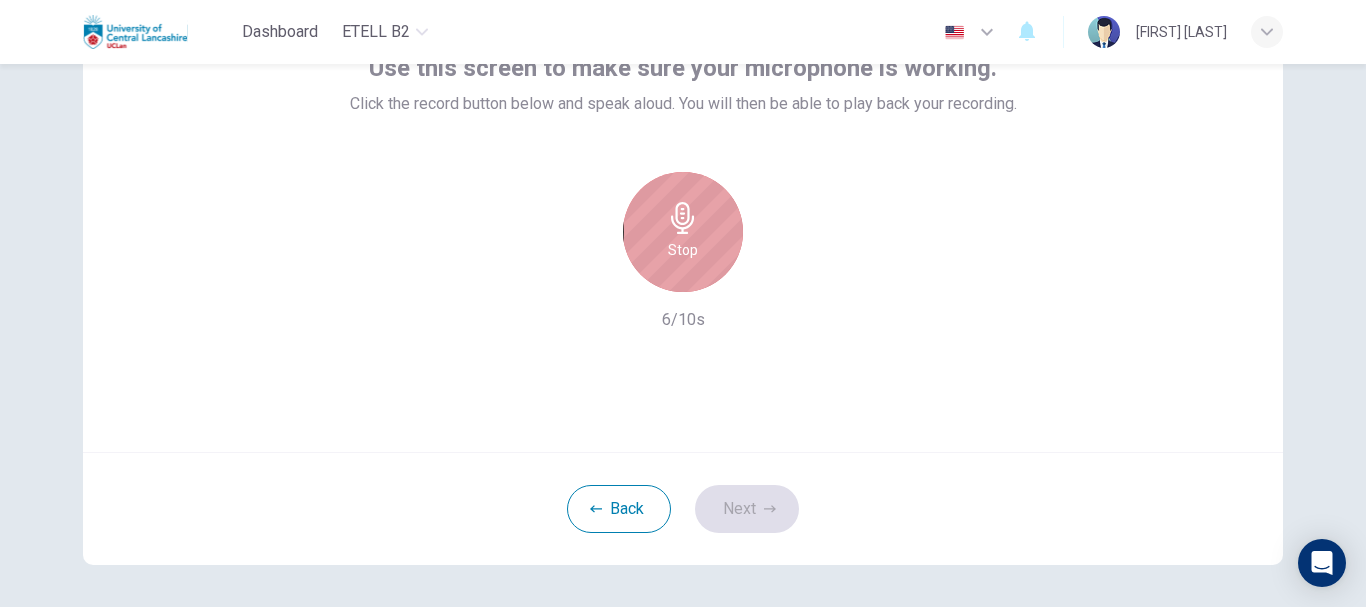 click on "Stop" at bounding box center [683, 250] 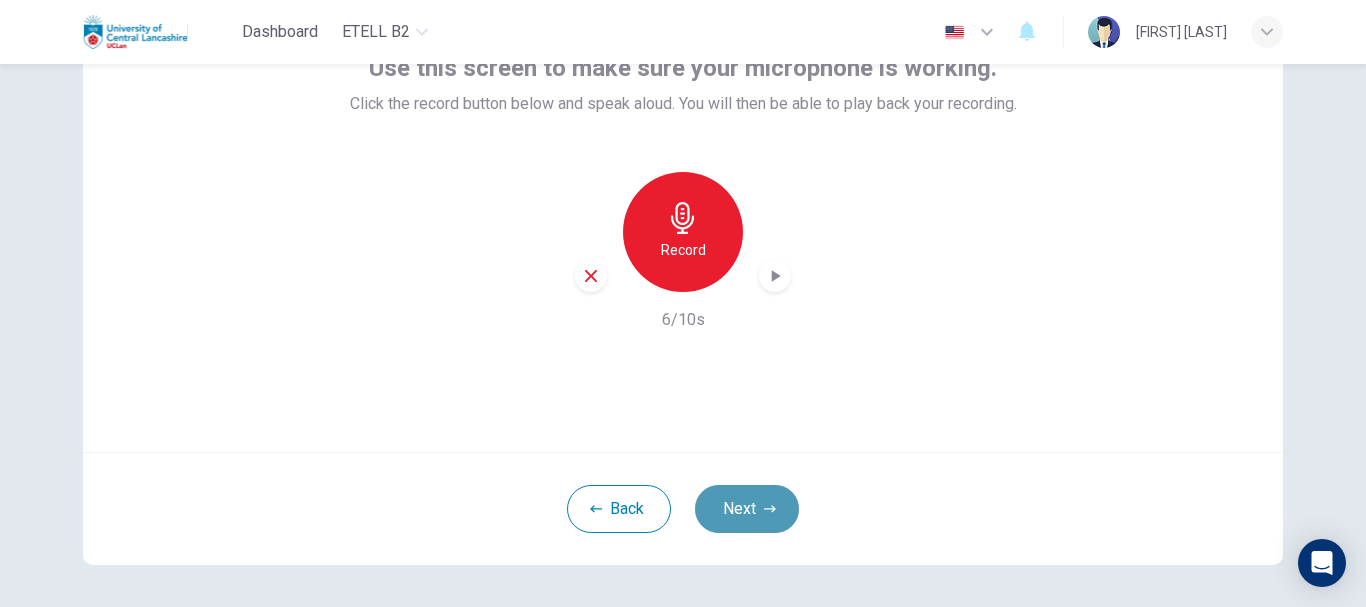 click on "Next" at bounding box center (747, 509) 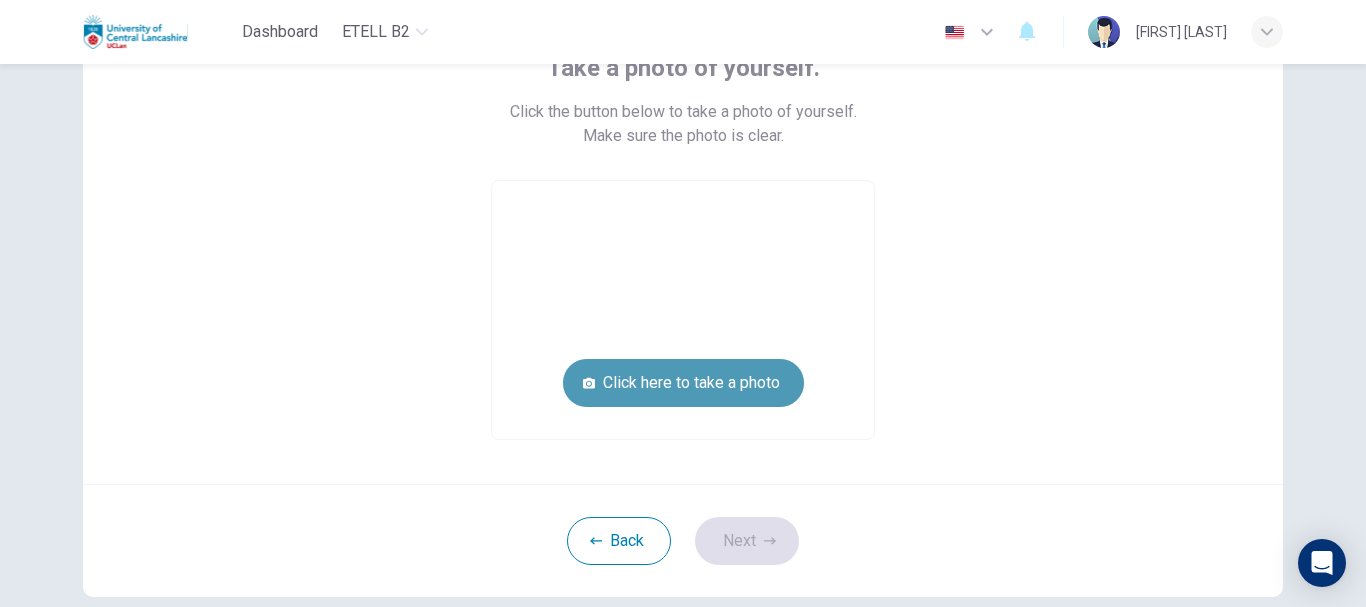click on "Click here to take a photo" at bounding box center (683, 383) 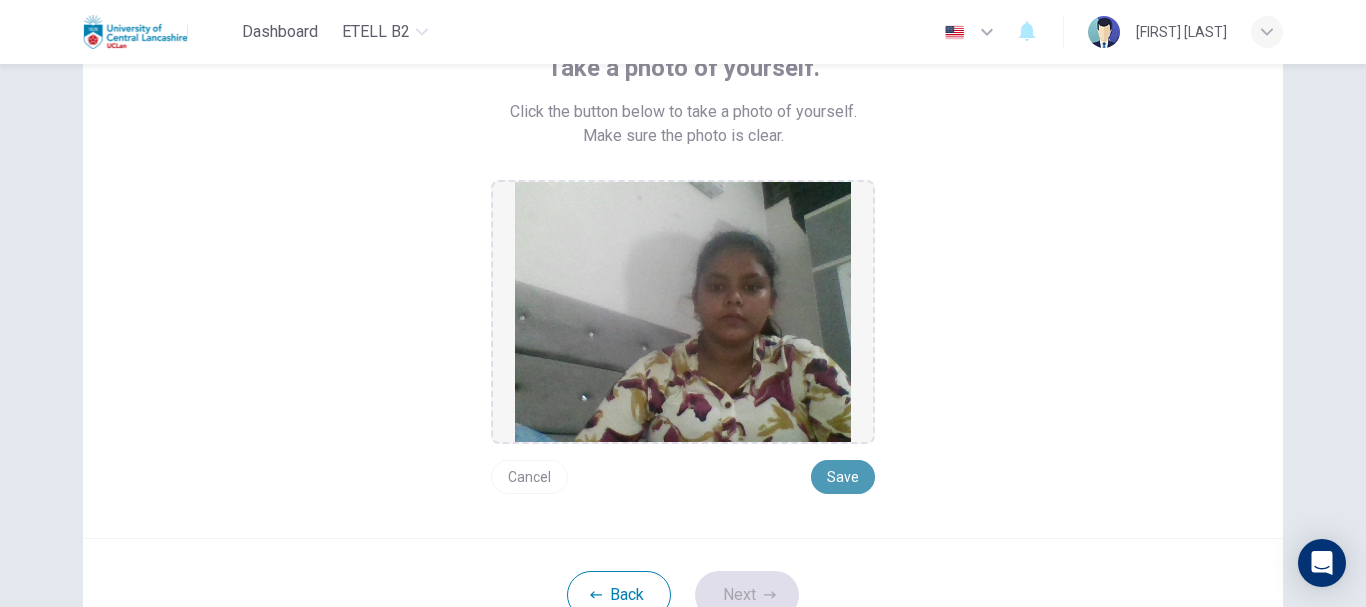 click on "Save" at bounding box center (843, 477) 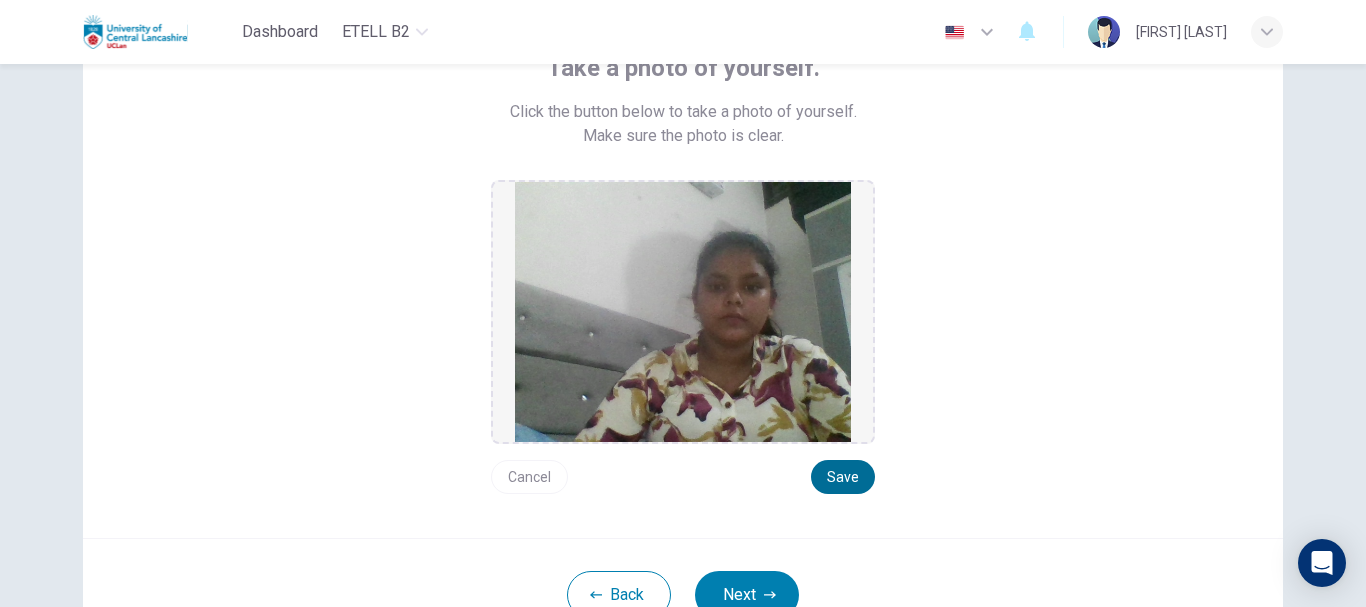 click on "Save" at bounding box center [843, 477] 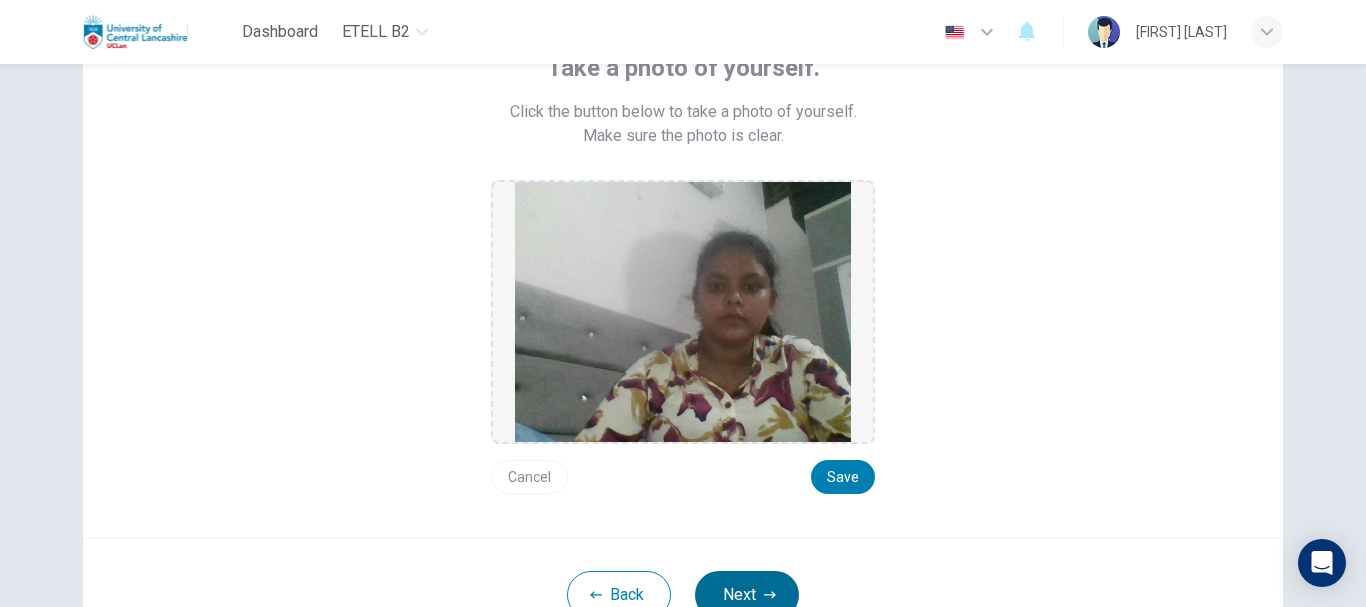 click on "Next" at bounding box center (747, 595) 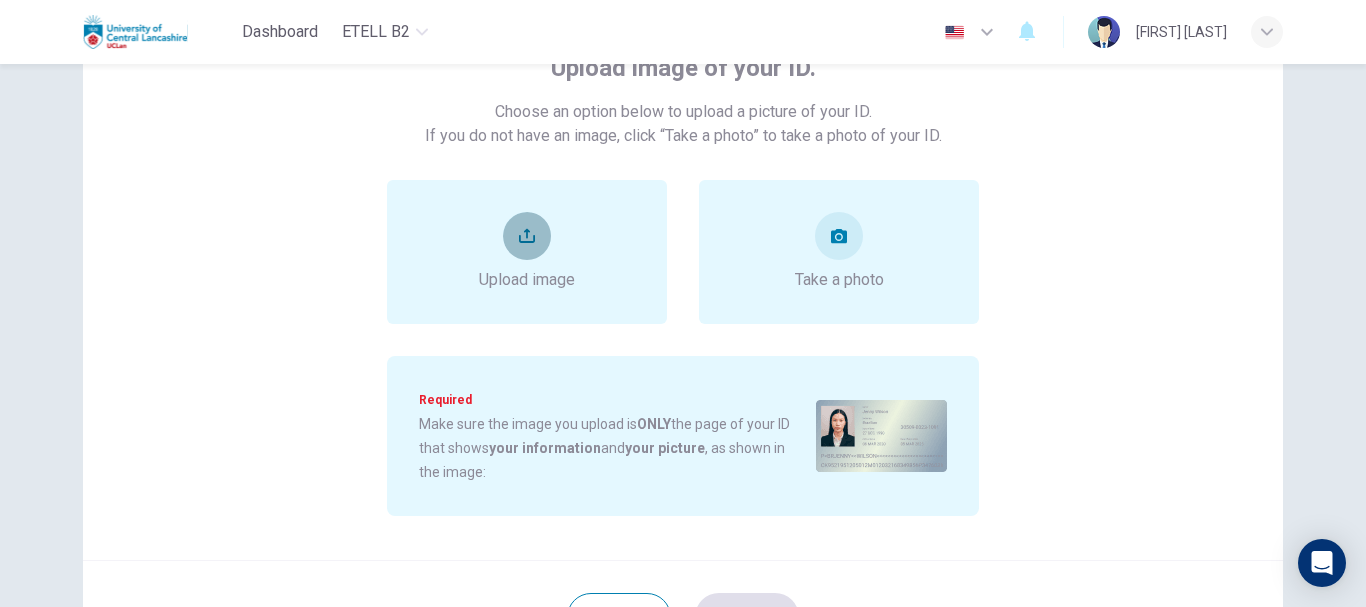 click at bounding box center (527, 236) 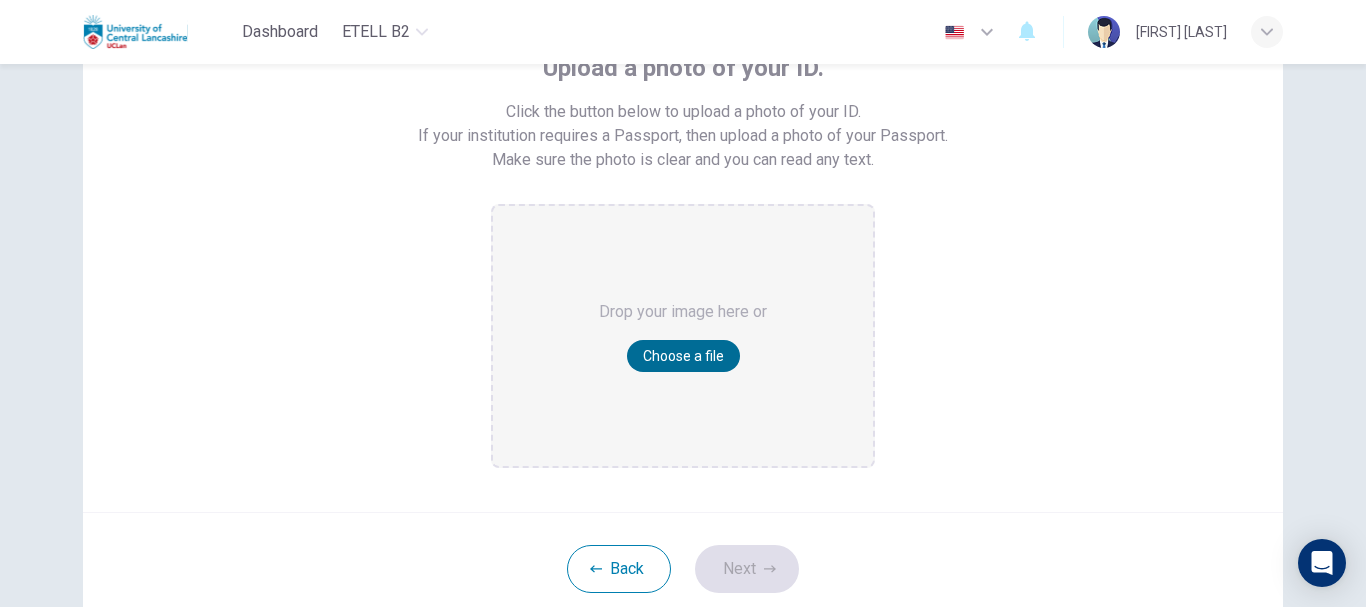 click on "Choose a file" at bounding box center (683, 356) 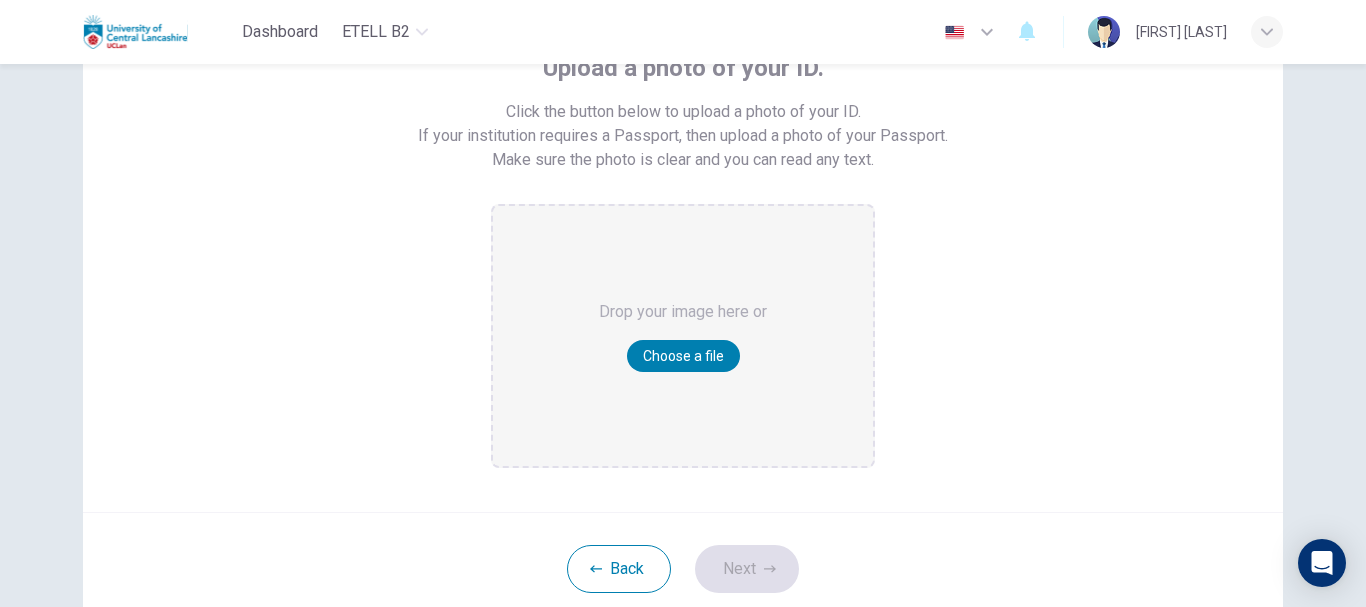 drag, startPoint x: 842, startPoint y: 312, endPoint x: 217, endPoint y: 199, distance: 635.13306 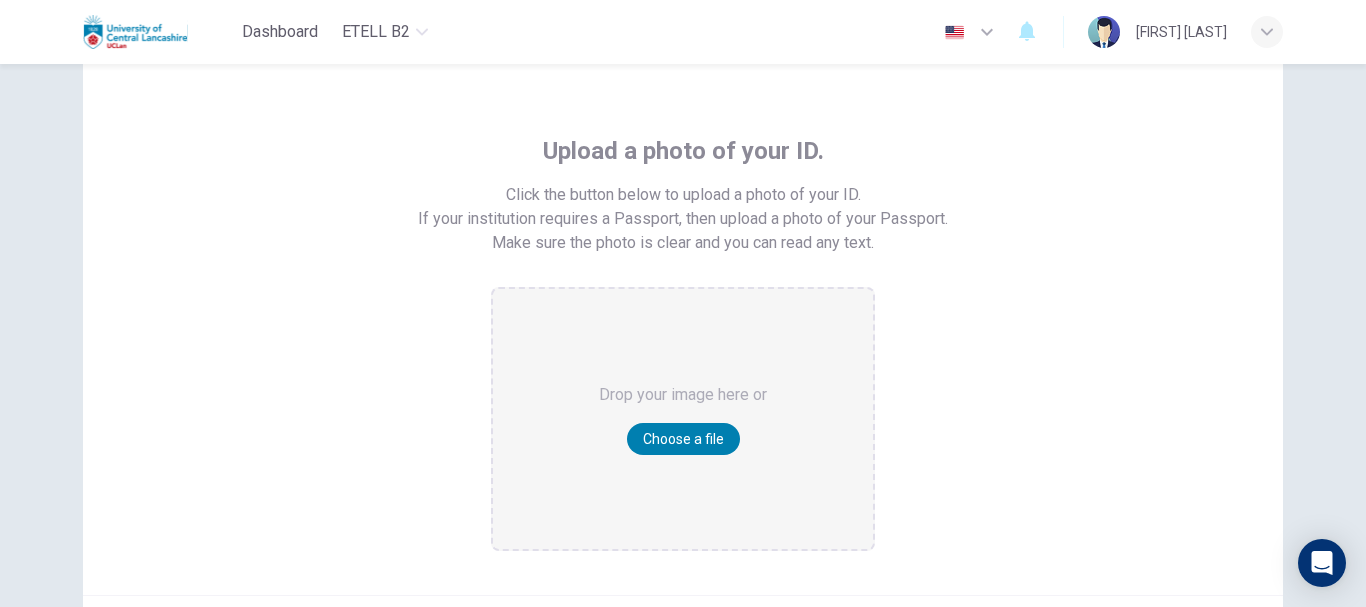 scroll, scrollTop: 100, scrollLeft: 0, axis: vertical 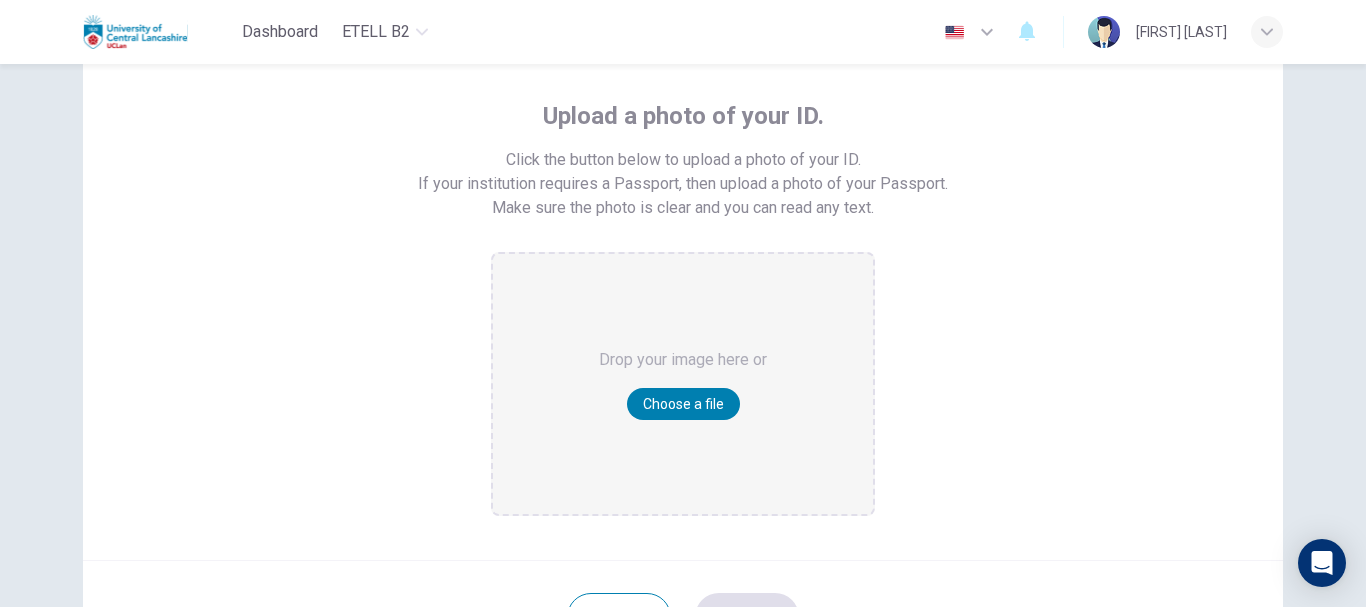 drag, startPoint x: 217, startPoint y: 196, endPoint x: 900, endPoint y: 322, distance: 694.525 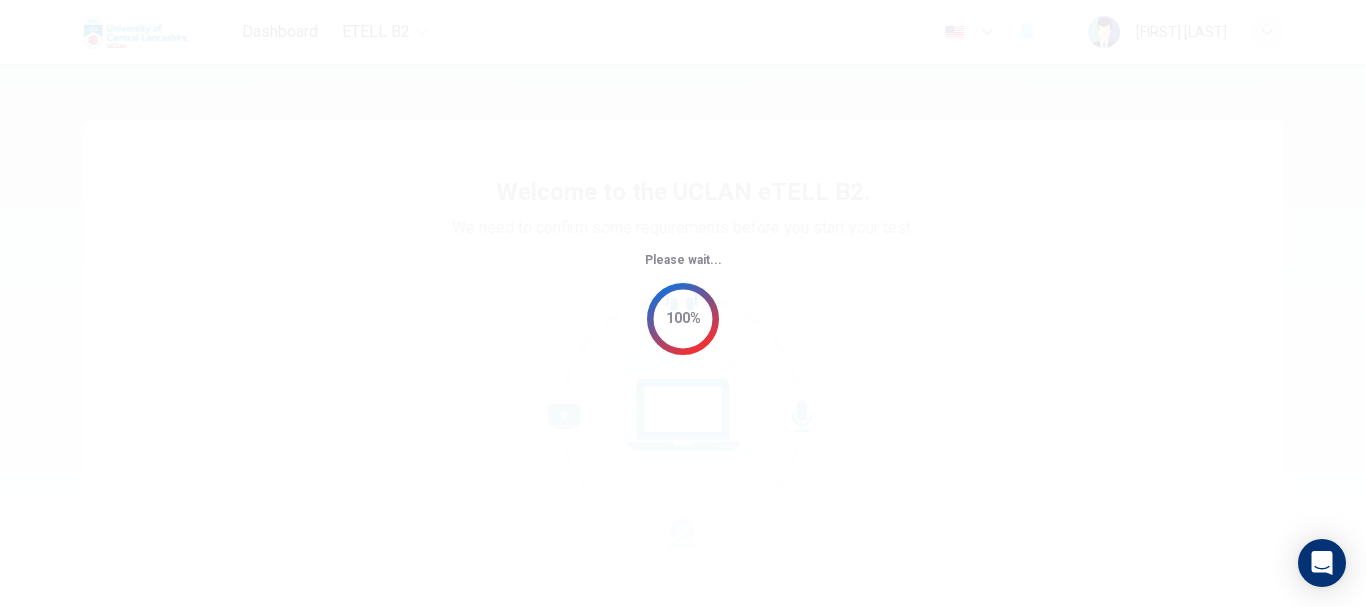 scroll, scrollTop: 0, scrollLeft: 0, axis: both 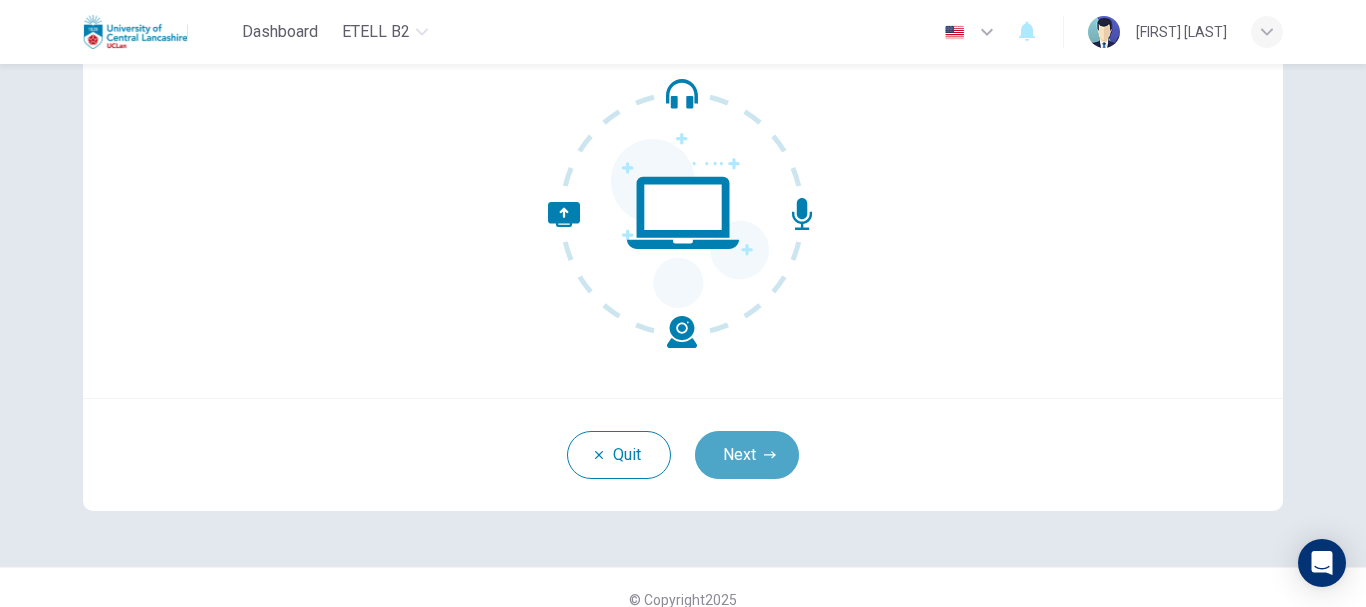 click at bounding box center [770, 455] 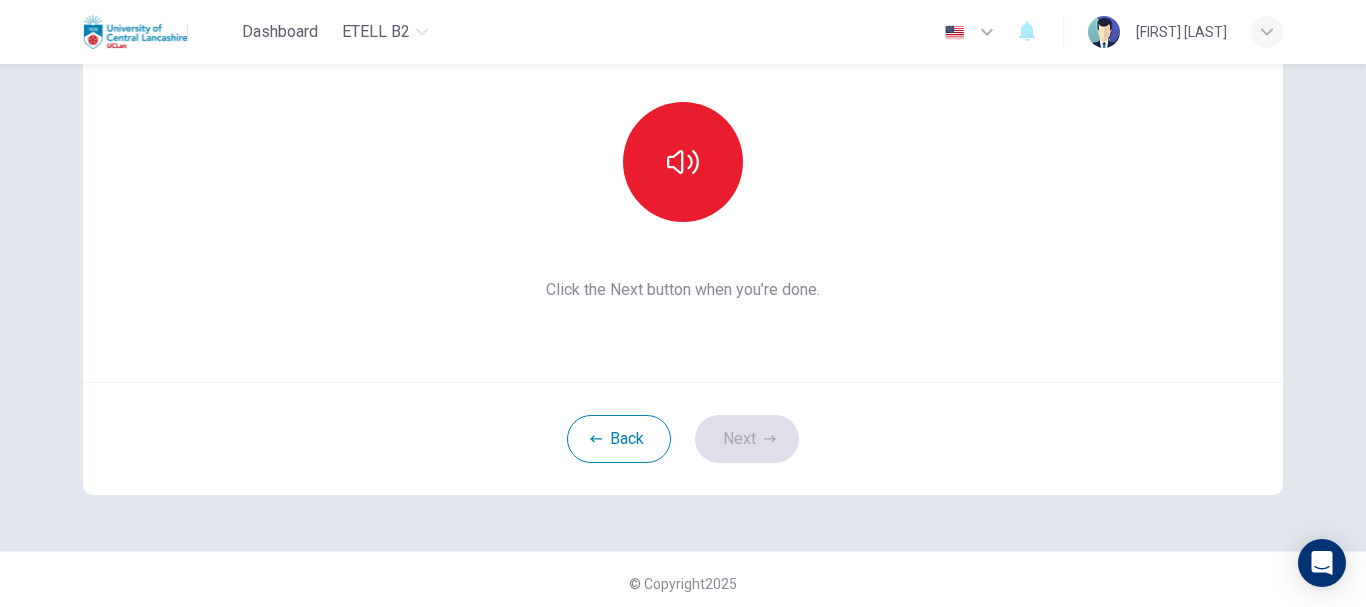 scroll, scrollTop: 226, scrollLeft: 0, axis: vertical 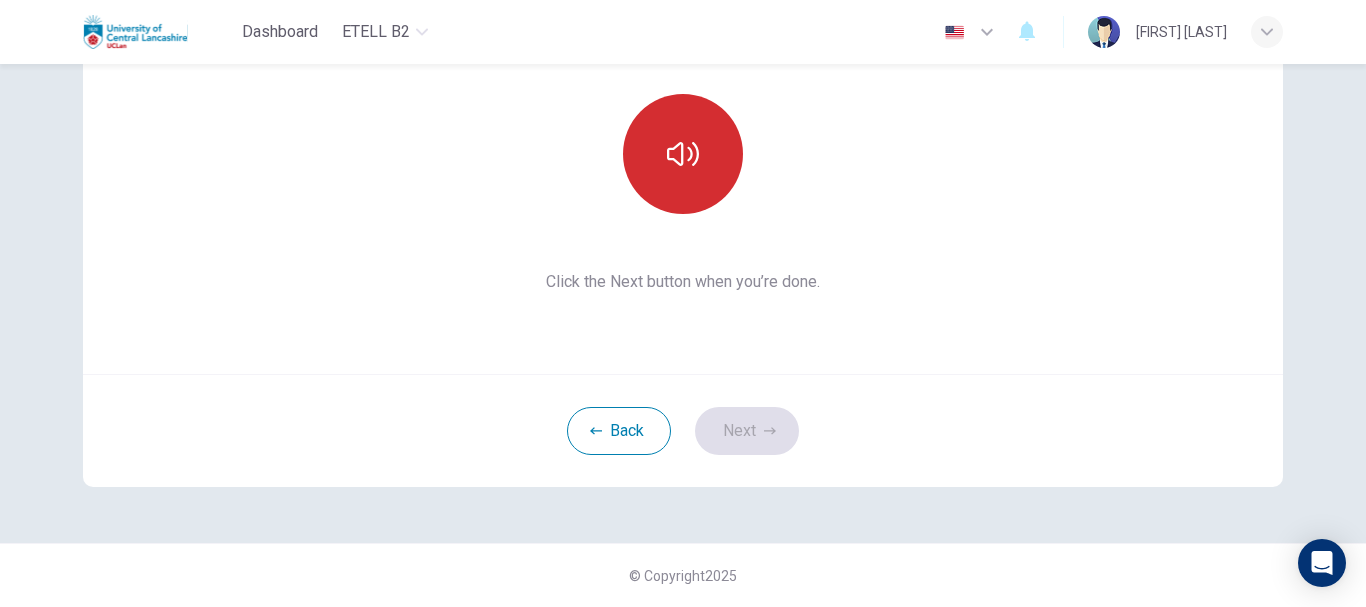 click at bounding box center (683, 154) 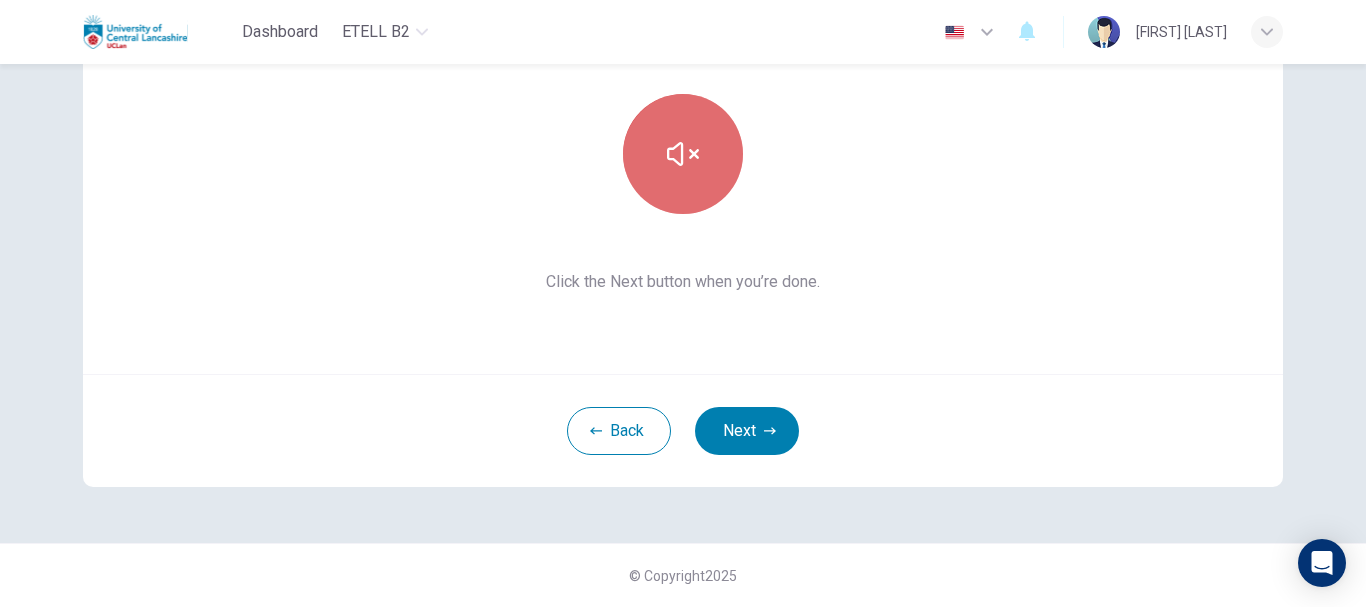 drag, startPoint x: 679, startPoint y: 149, endPoint x: 677, endPoint y: 174, distance: 25.079872 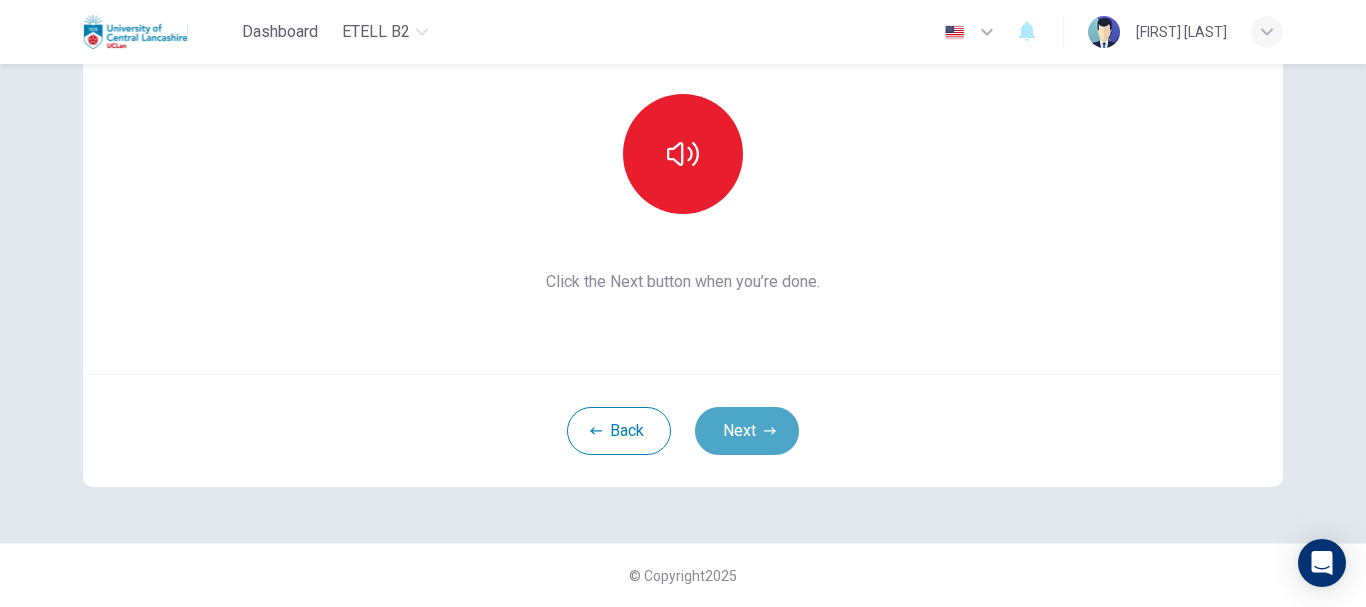 click on "Next" at bounding box center (747, 431) 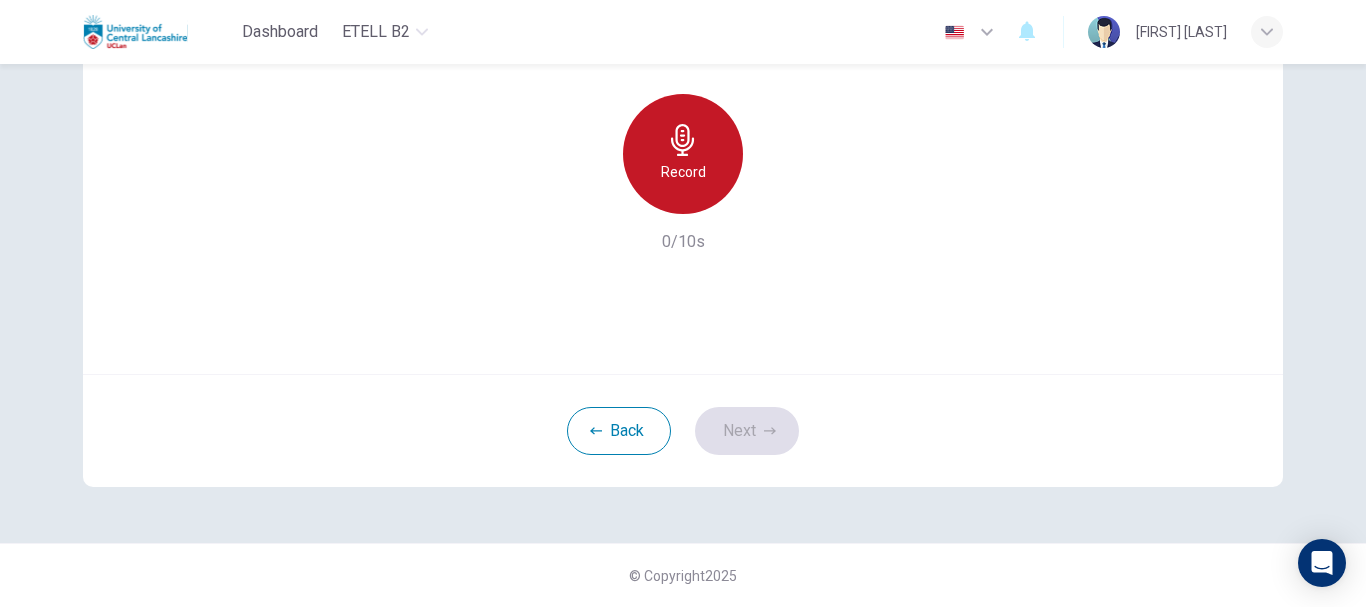 click on "Record" at bounding box center (683, 154) 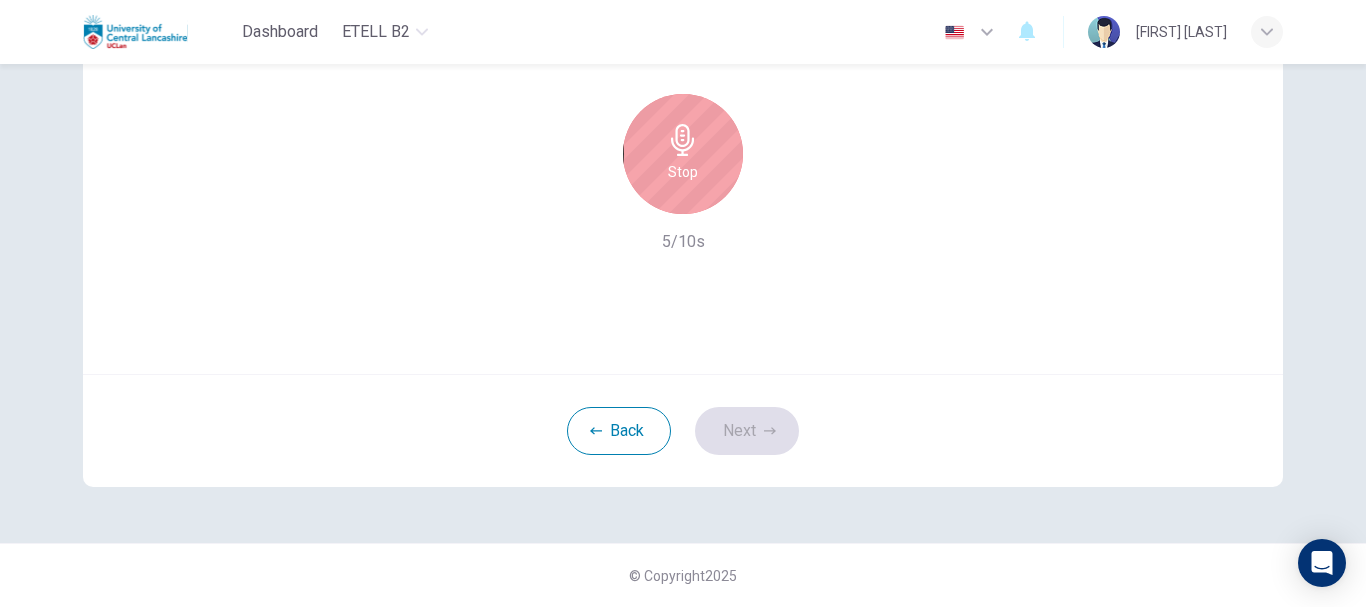 click on "Stop" at bounding box center [683, 154] 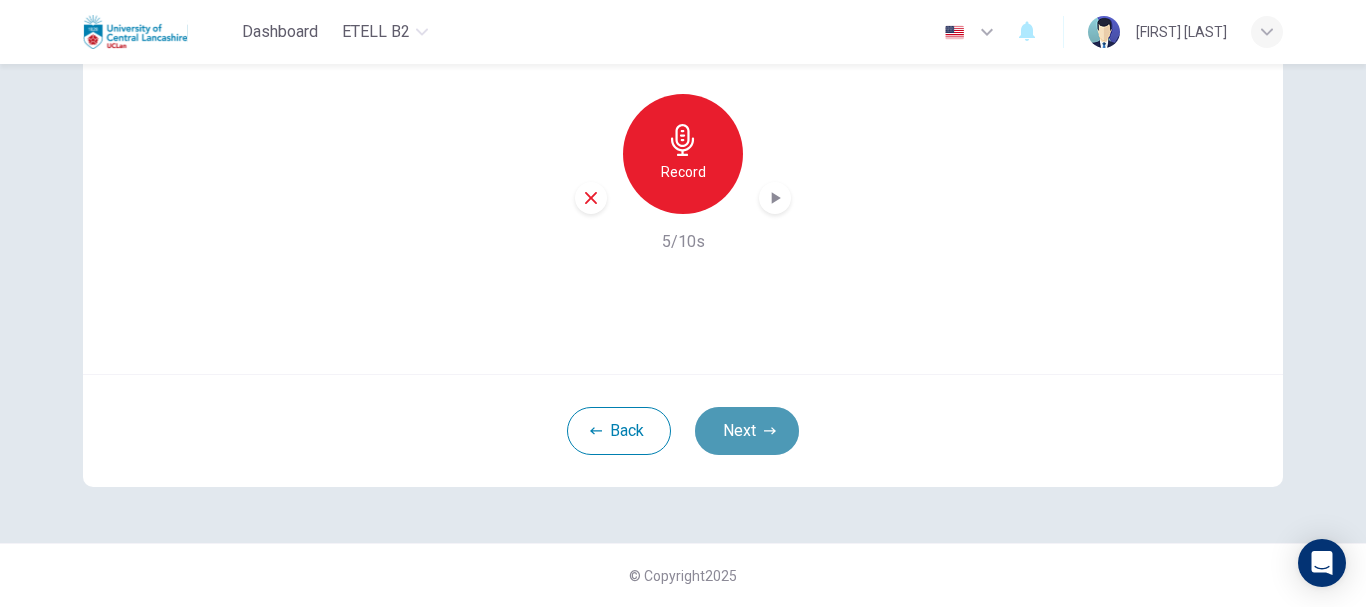 click at bounding box center [770, 431] 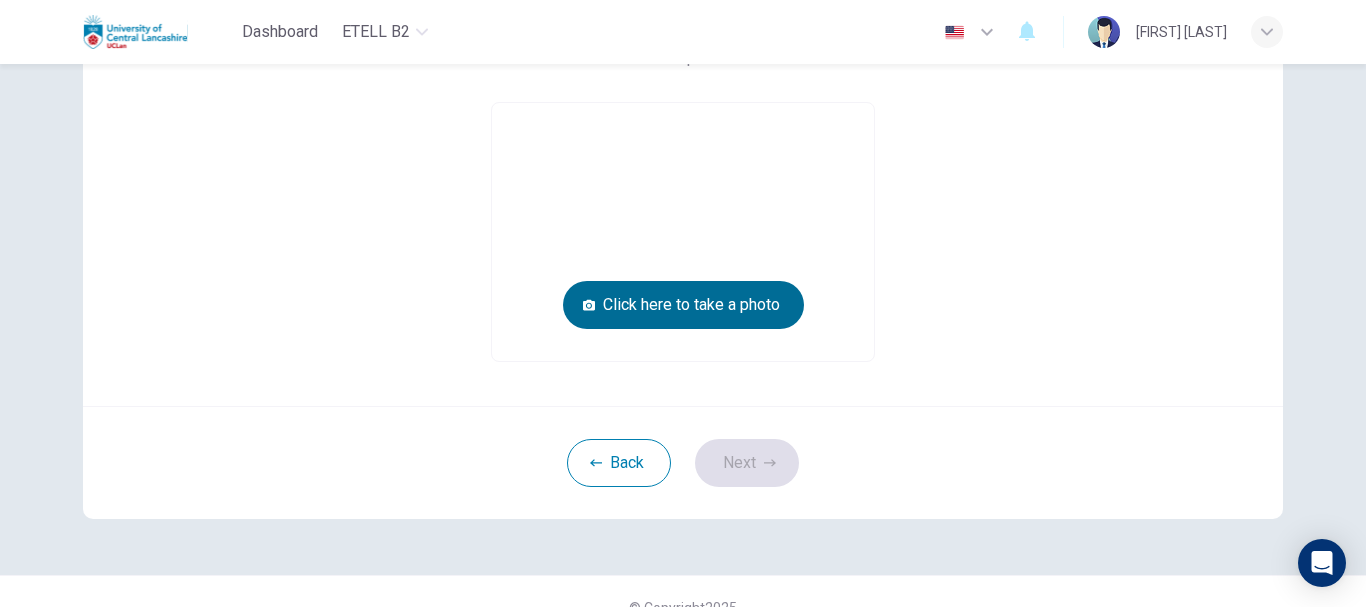 click on "Click here to take a photo" at bounding box center (683, 305) 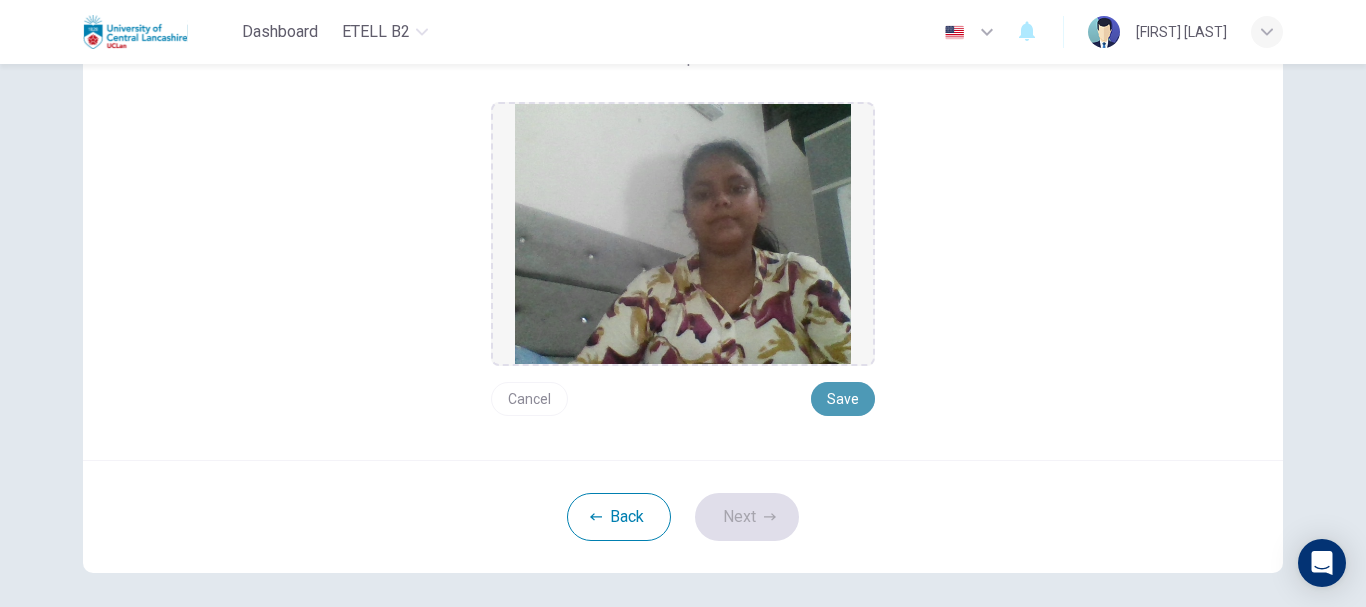 click on "Save" at bounding box center [843, 399] 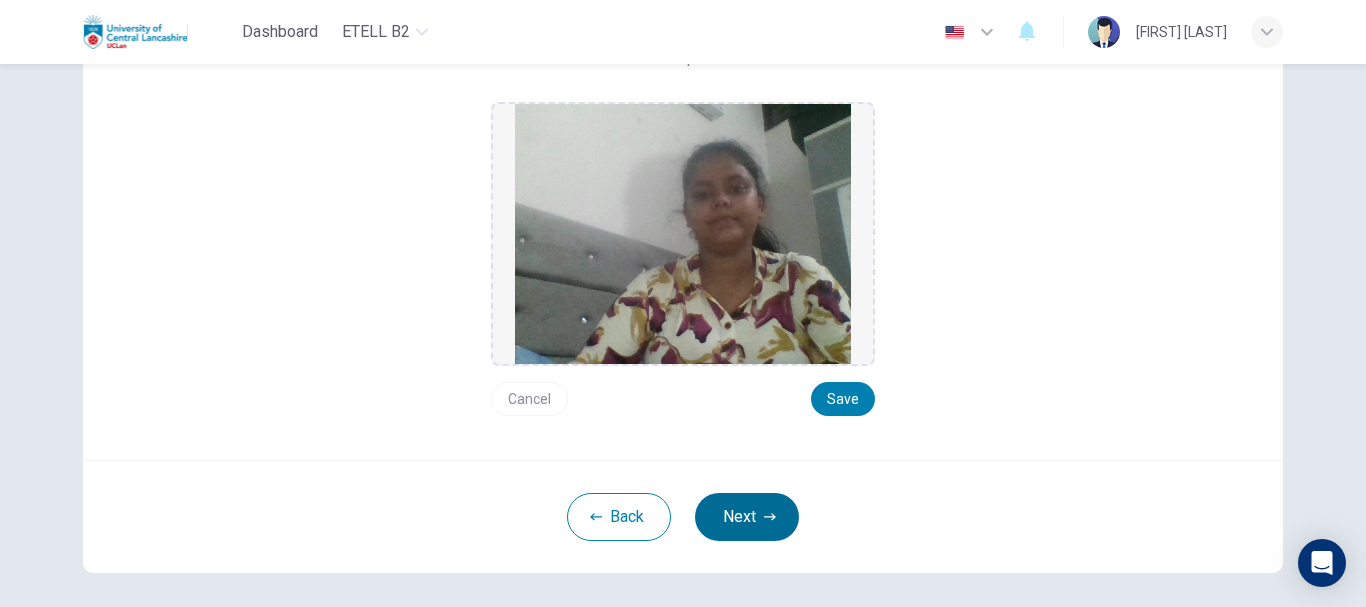 click at bounding box center (770, 517) 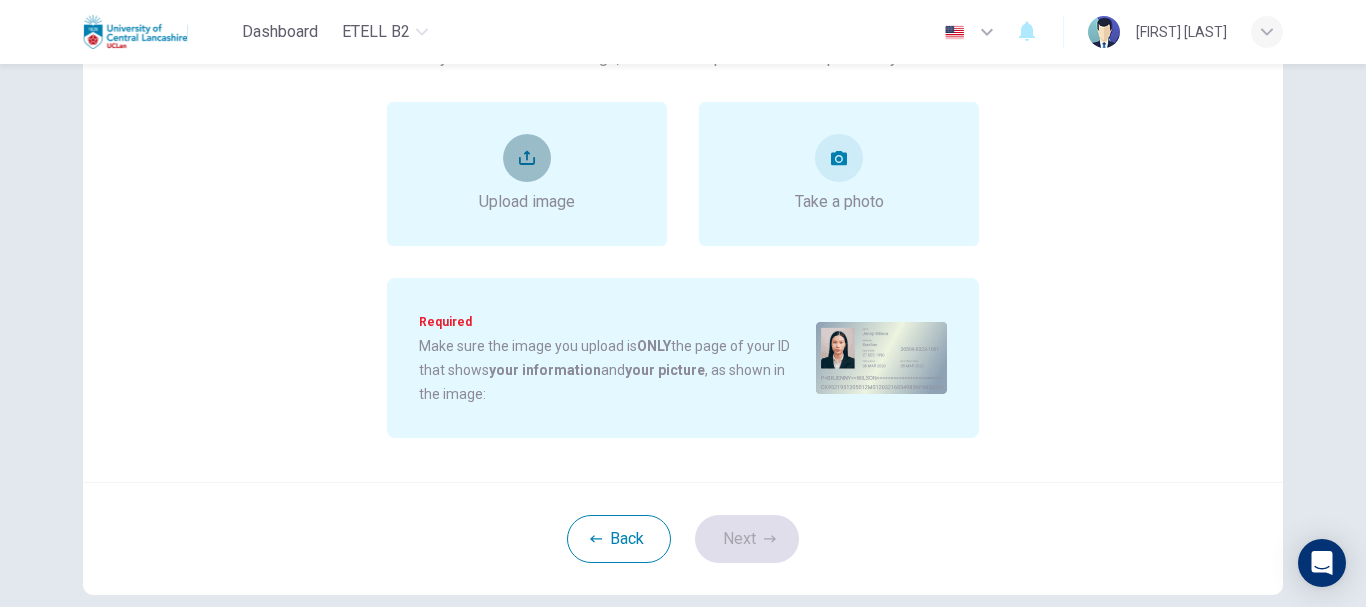 click at bounding box center (527, 158) 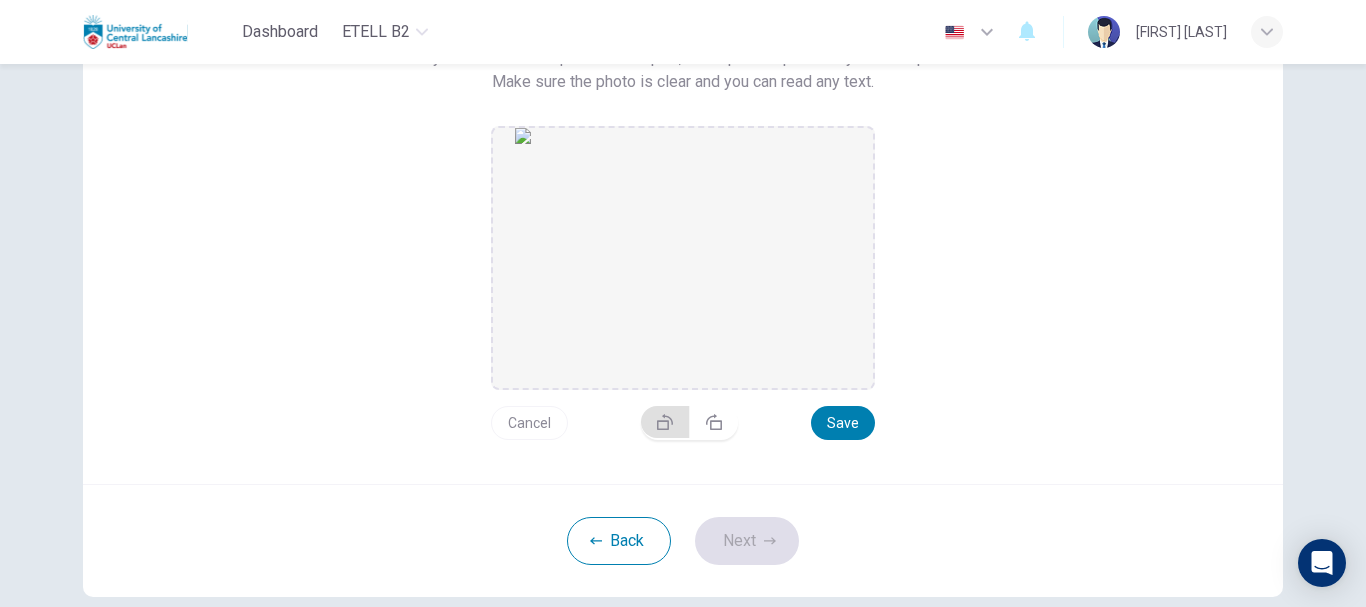scroll, scrollTop: 326, scrollLeft: 0, axis: vertical 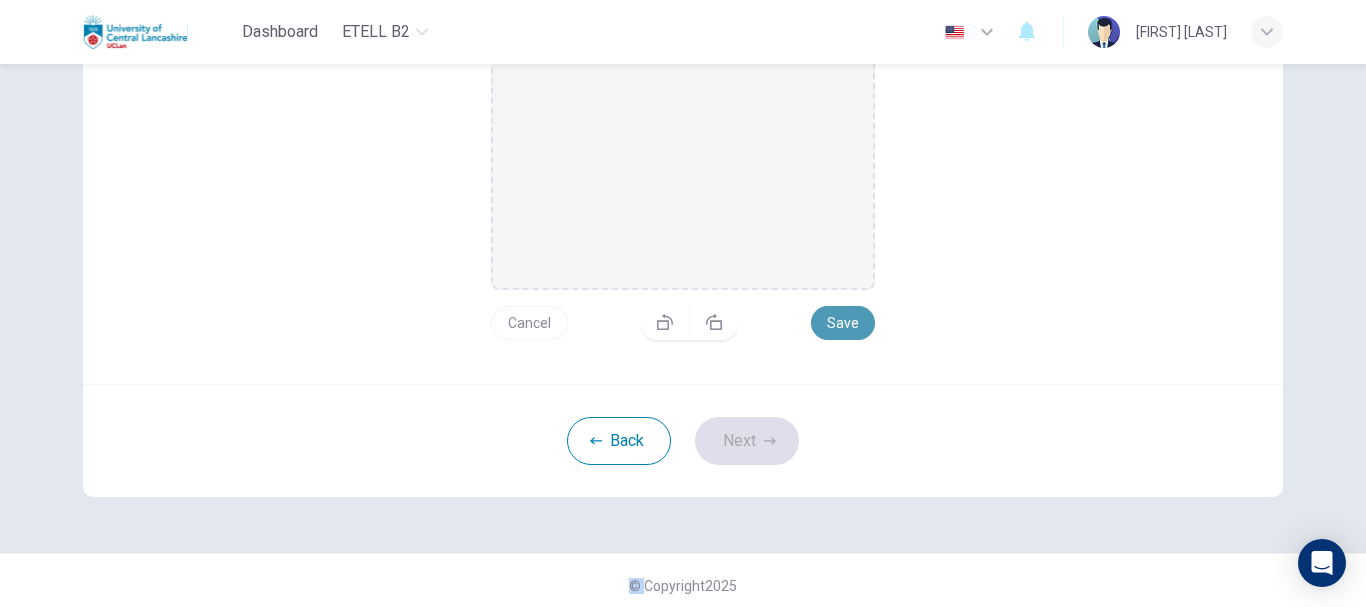 click on "Save" at bounding box center (843, 323) 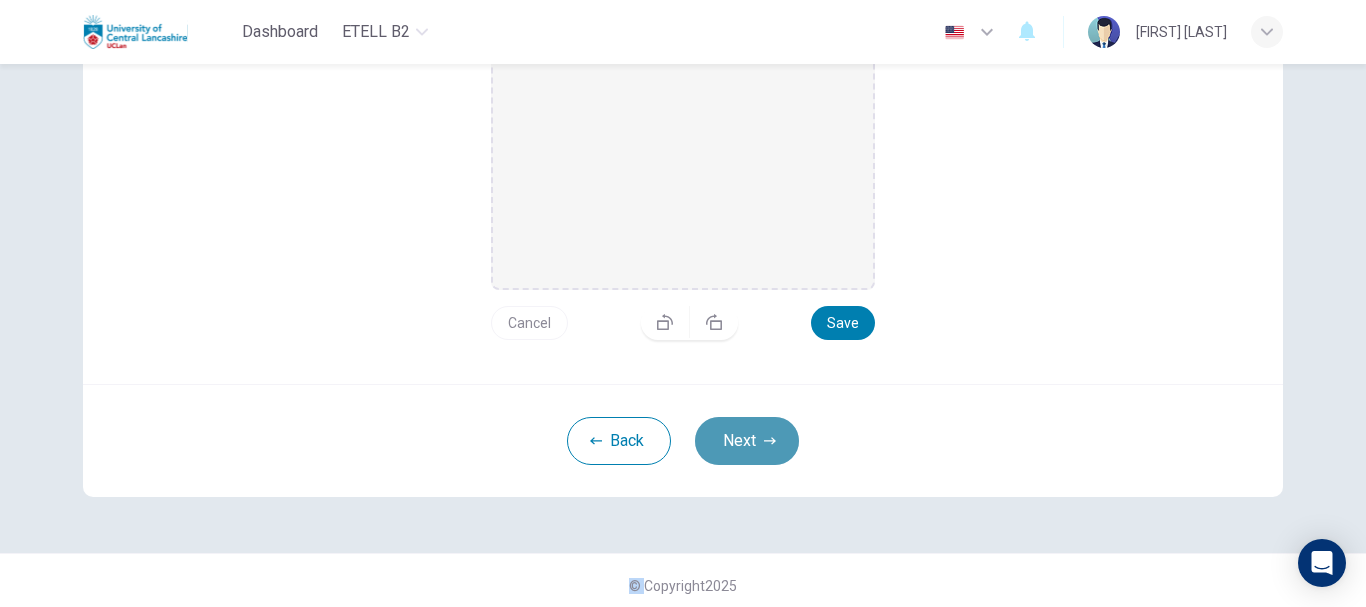 click on "Next" at bounding box center (747, 441) 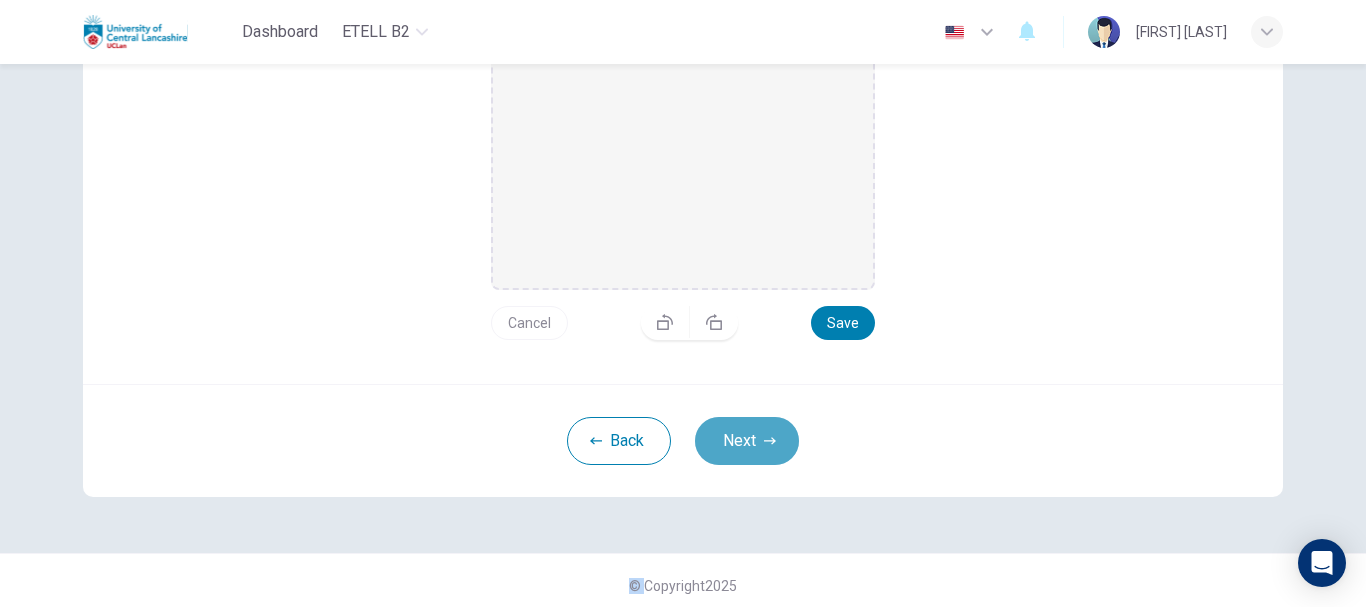 scroll, scrollTop: 258, scrollLeft: 0, axis: vertical 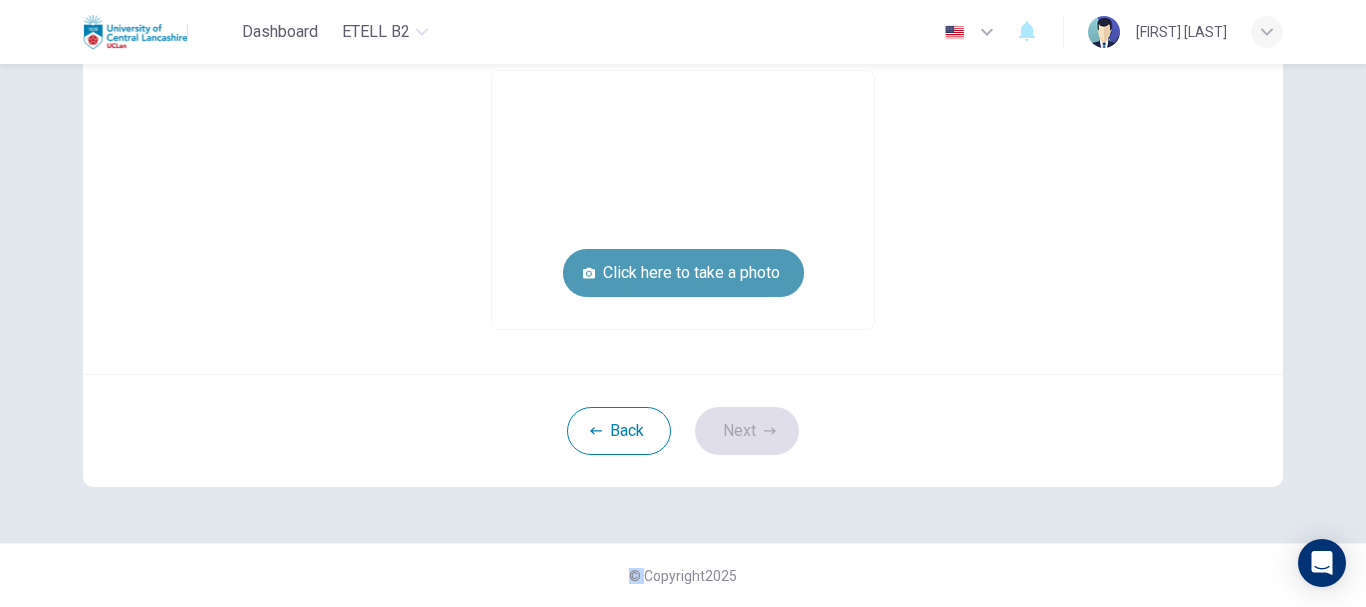 click on "Click here to take a photo" at bounding box center (683, 273) 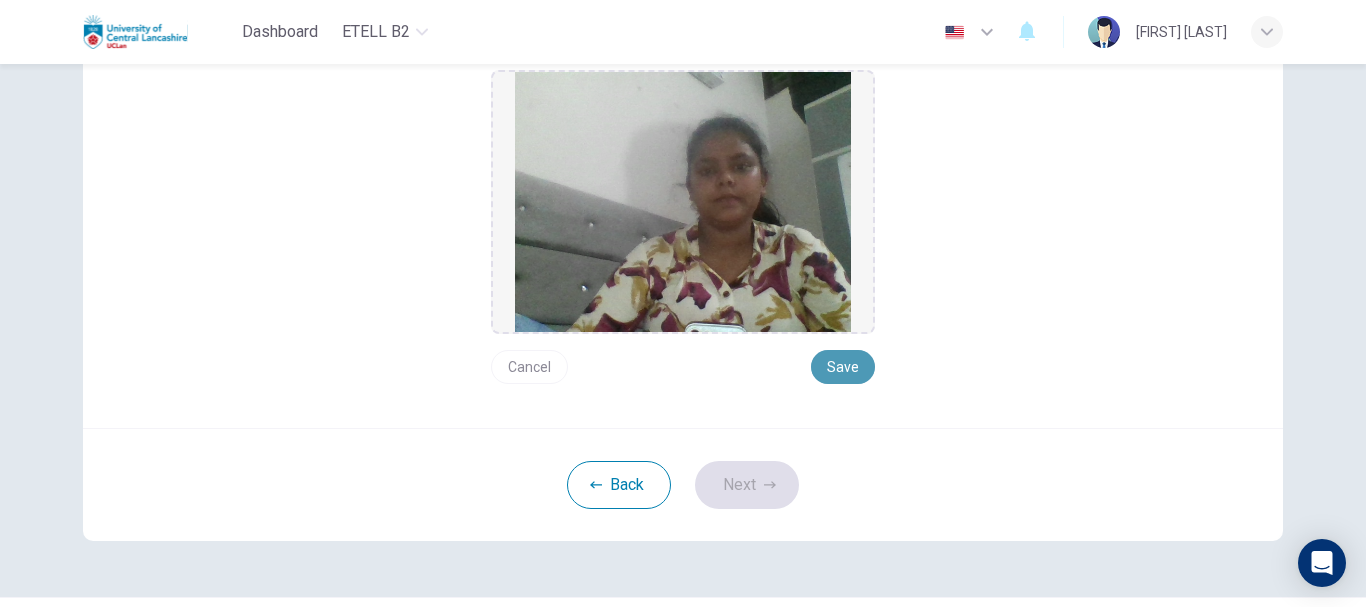 click on "Save" at bounding box center [843, 367] 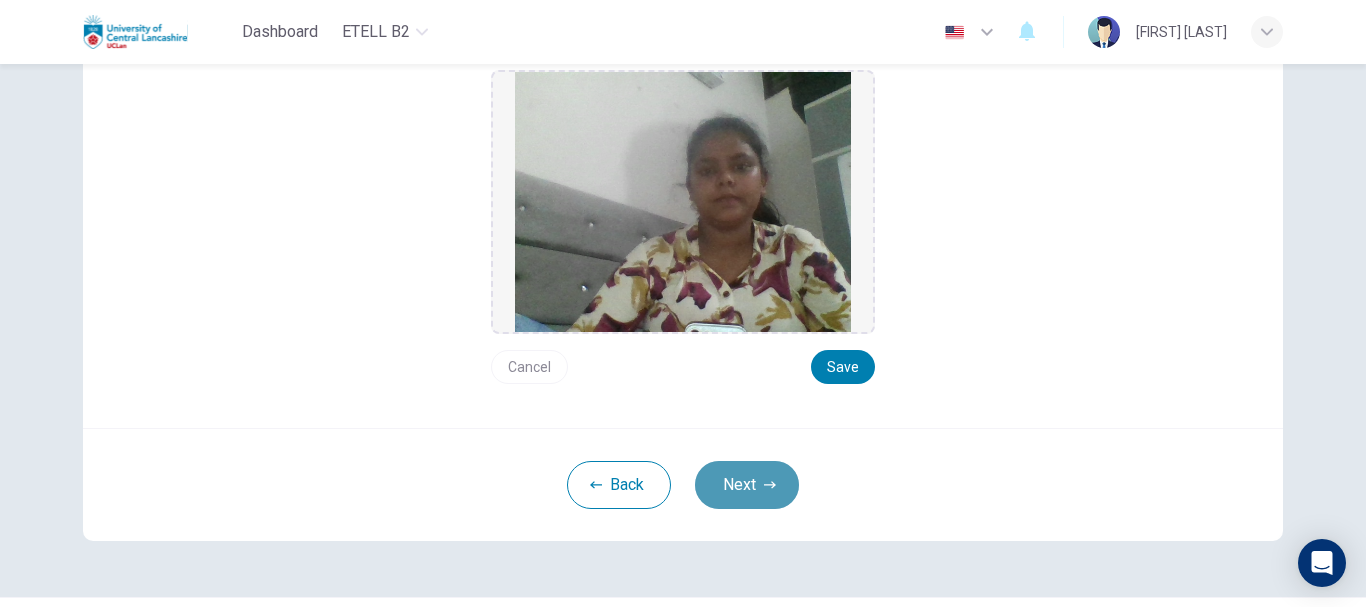click on "Next" at bounding box center (747, 485) 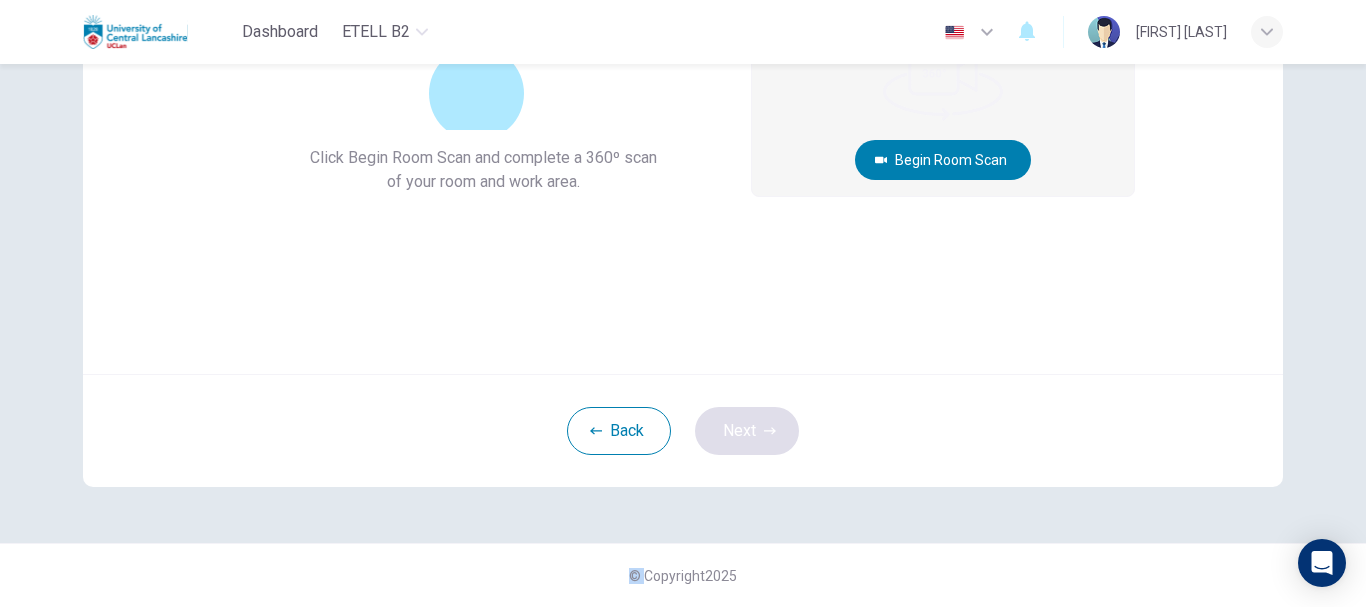 scroll, scrollTop: 226, scrollLeft: 0, axis: vertical 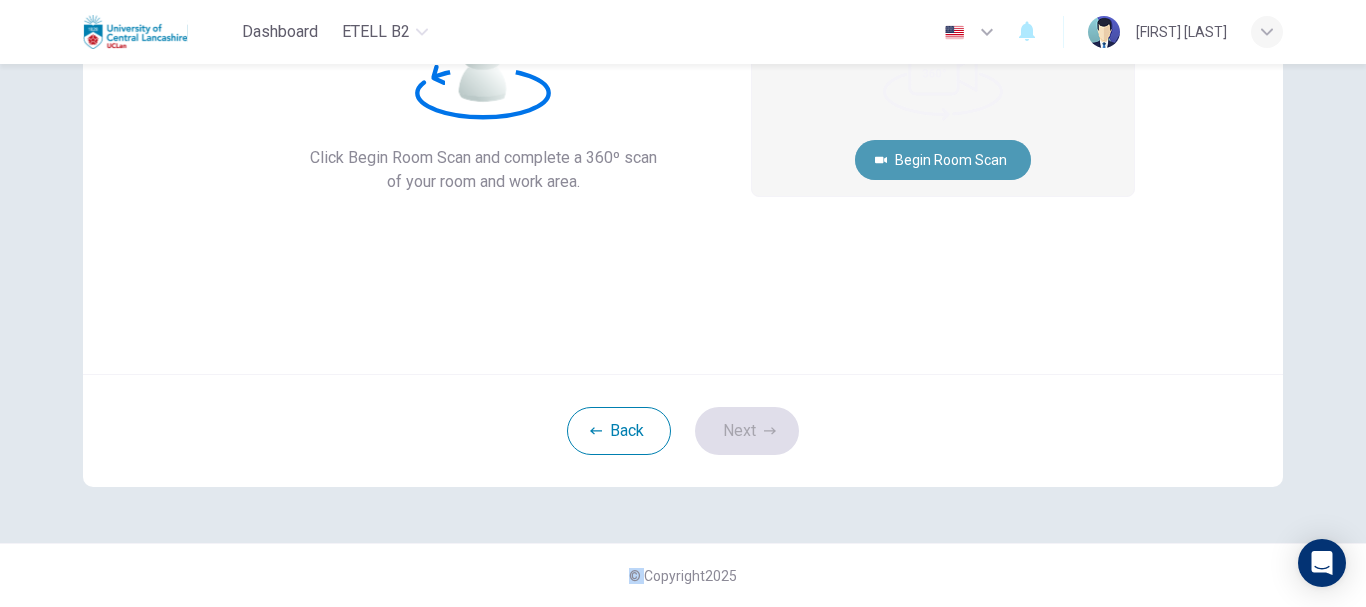 click on "Begin Room Scan" at bounding box center (943, 160) 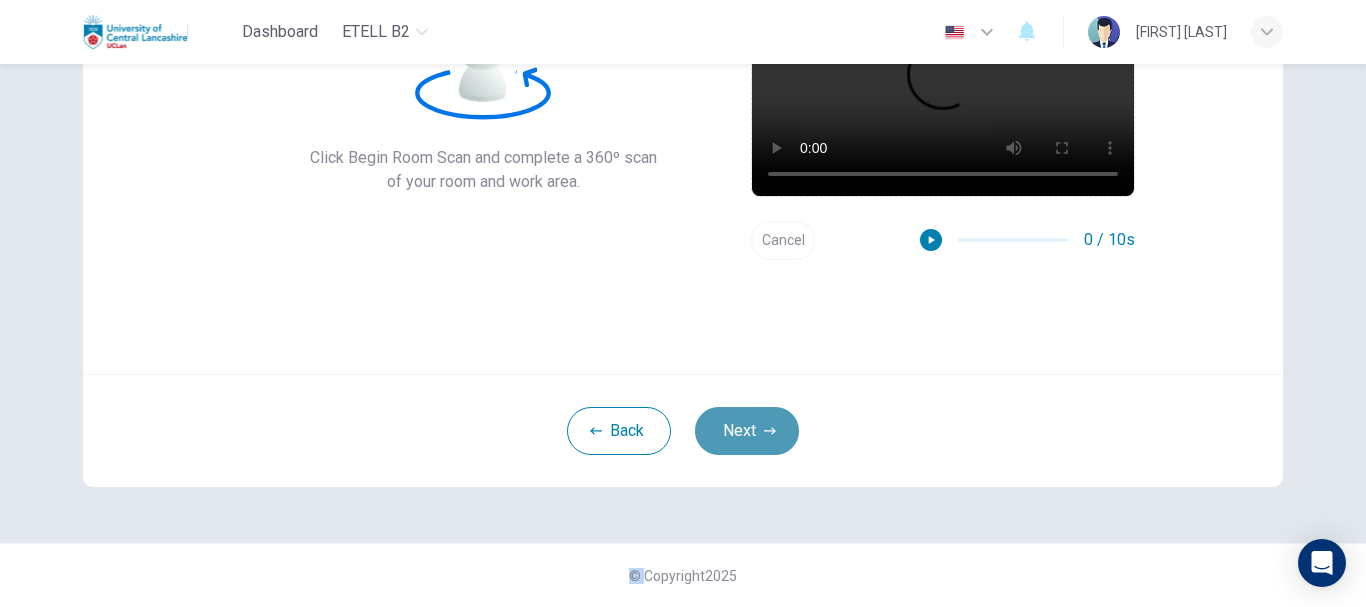 drag, startPoint x: 752, startPoint y: 434, endPoint x: 763, endPoint y: 433, distance: 11.045361 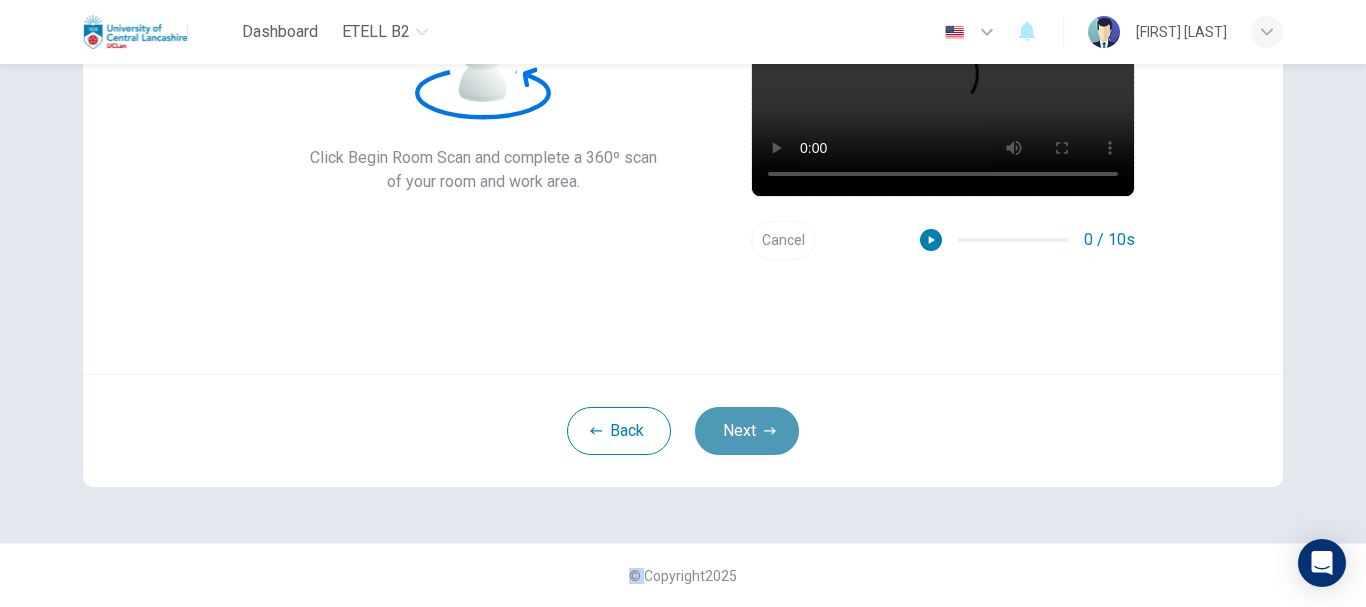click on "Next" at bounding box center [747, 431] 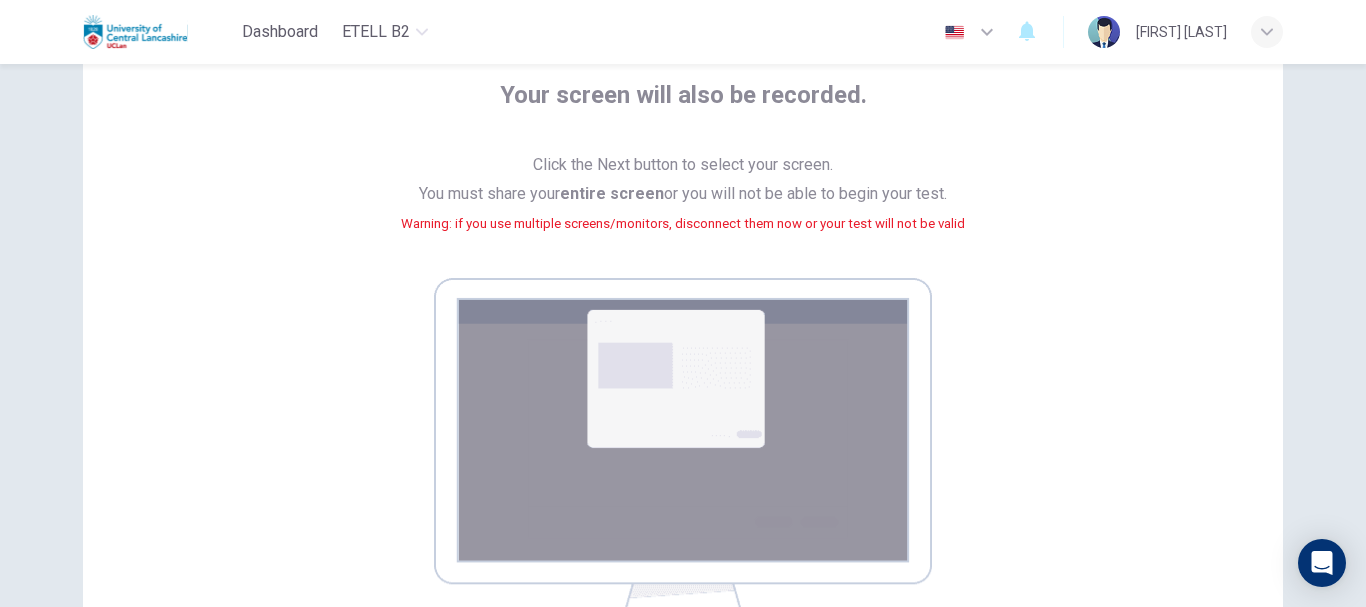 scroll, scrollTop: 126, scrollLeft: 0, axis: vertical 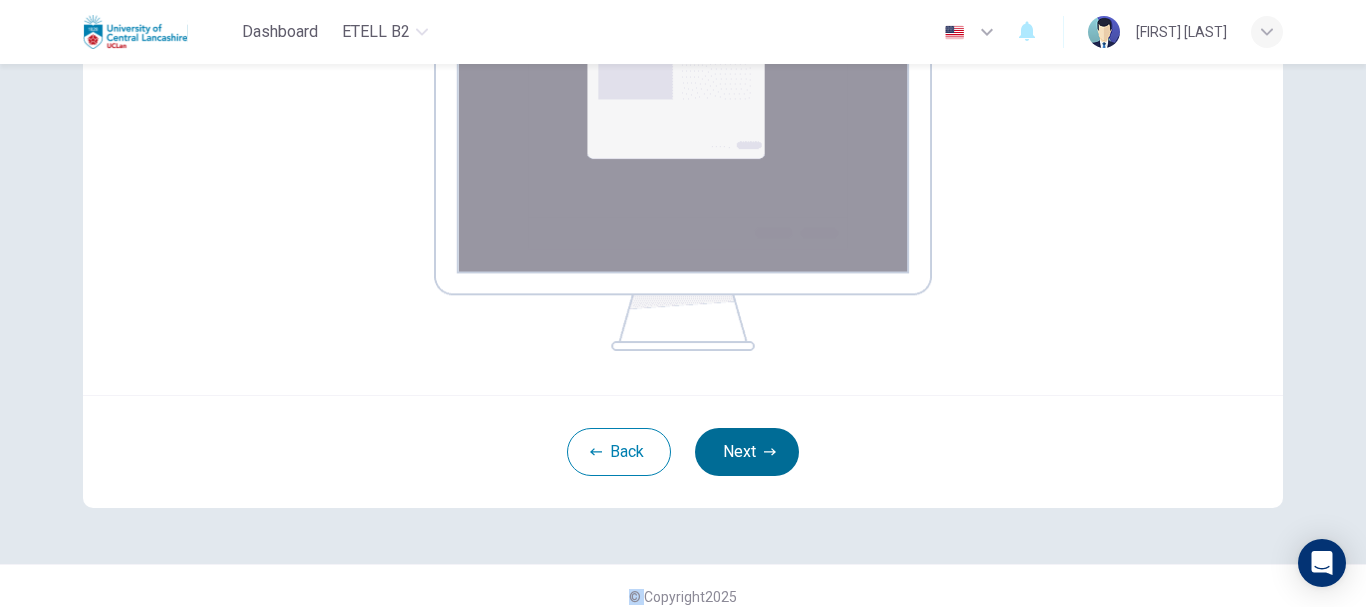click on "Next" at bounding box center (747, 452) 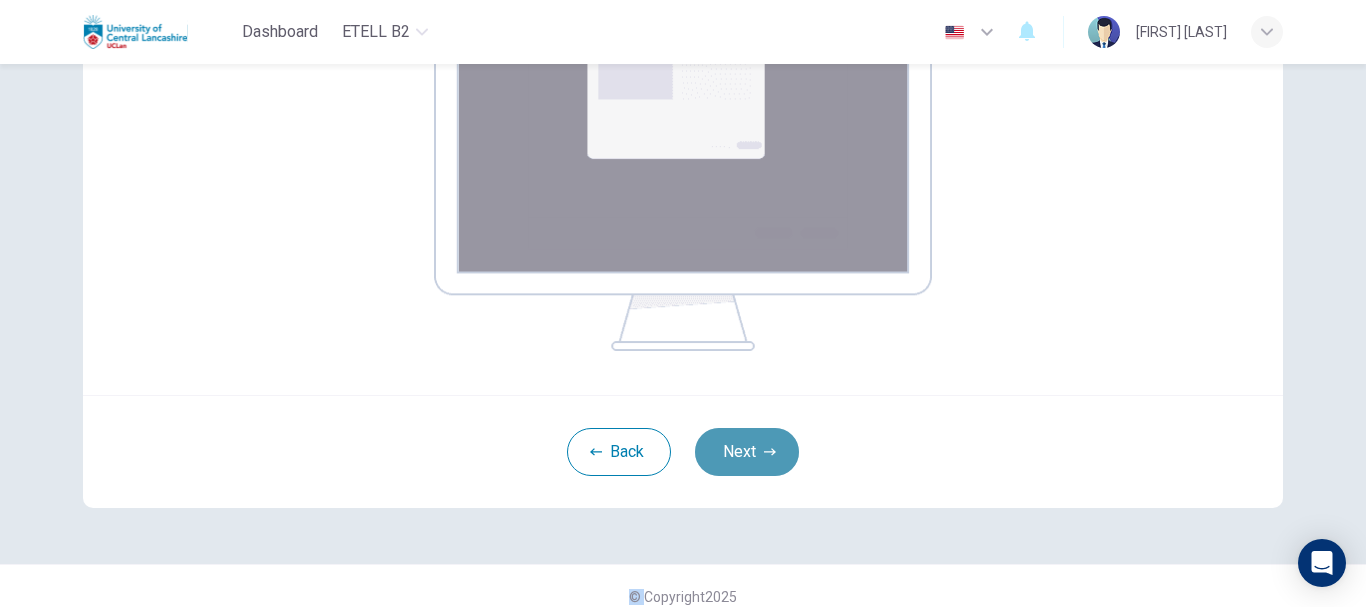 click on "Next" at bounding box center (747, 452) 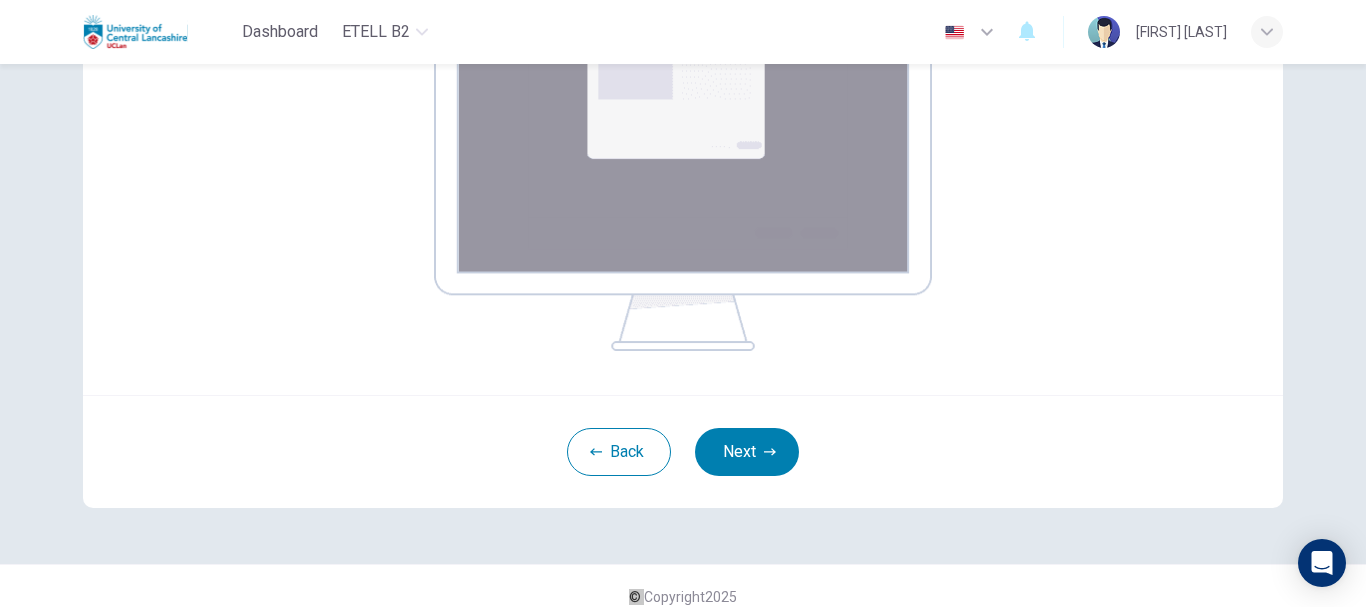 scroll, scrollTop: 226, scrollLeft: 0, axis: vertical 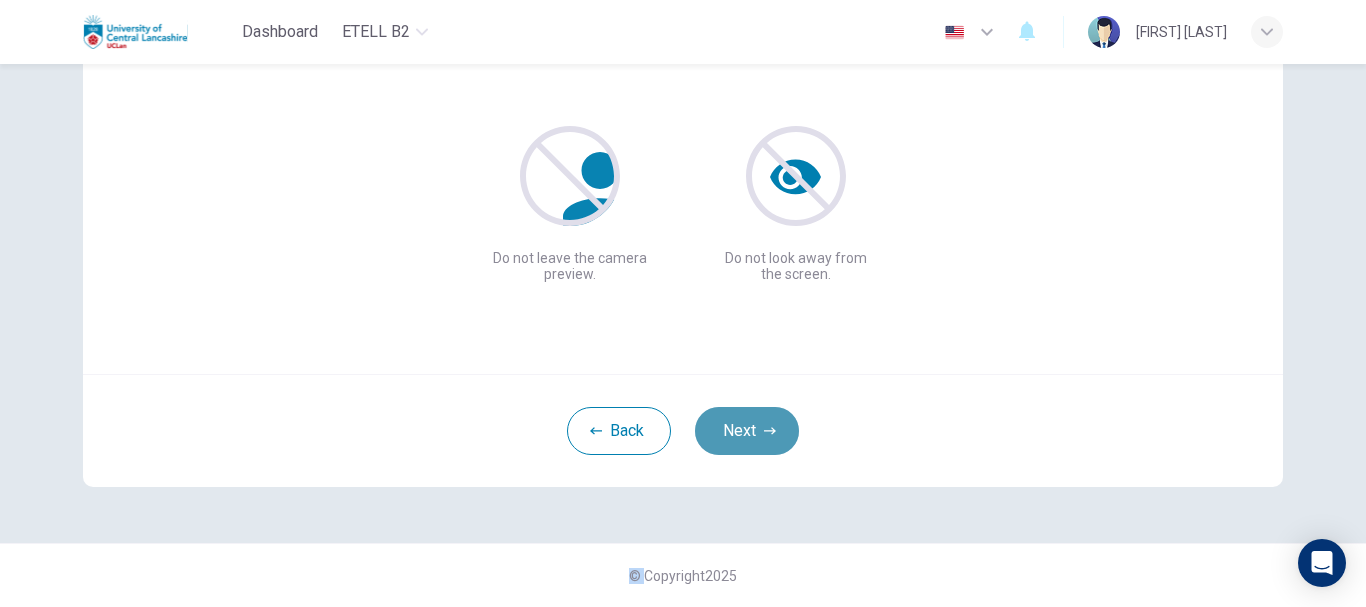 drag, startPoint x: 739, startPoint y: 418, endPoint x: 736, endPoint y: 428, distance: 10.440307 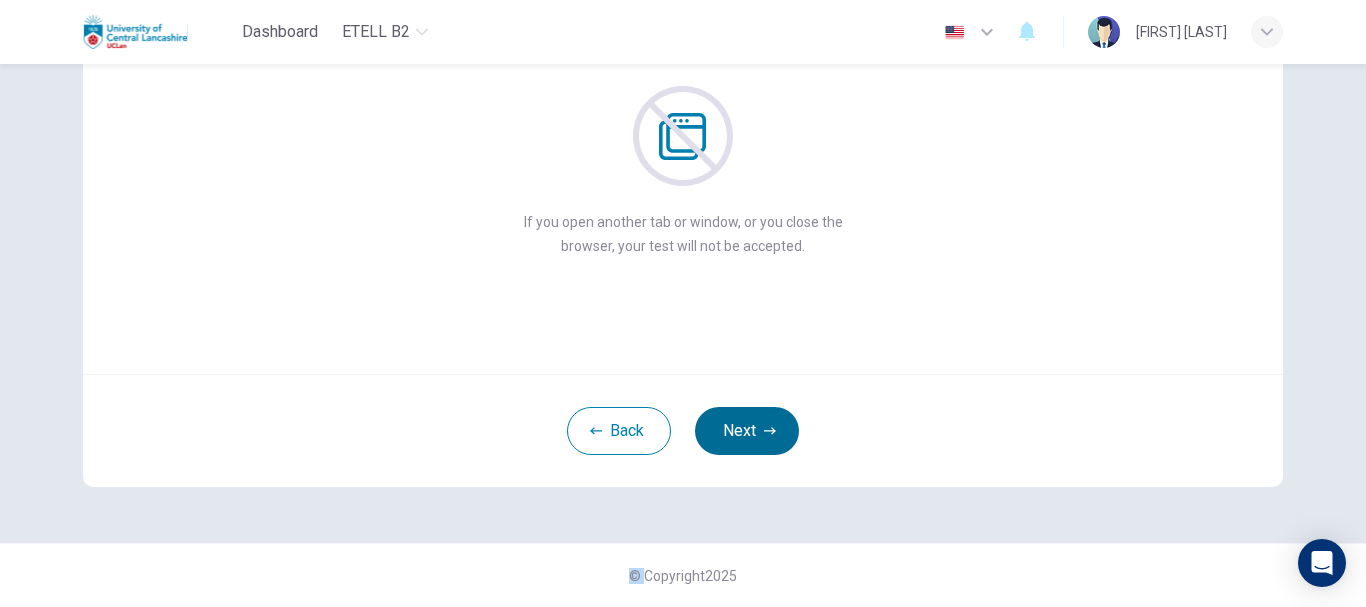 click on "Next" at bounding box center [747, 431] 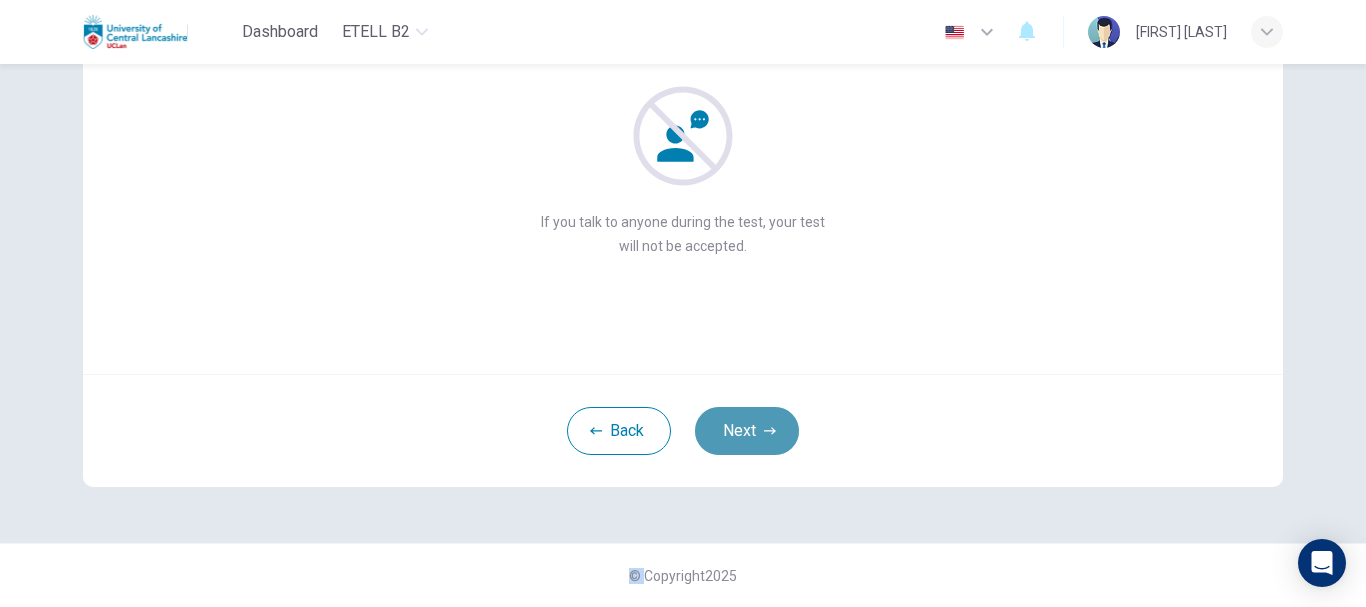 click on "Next" at bounding box center [747, 431] 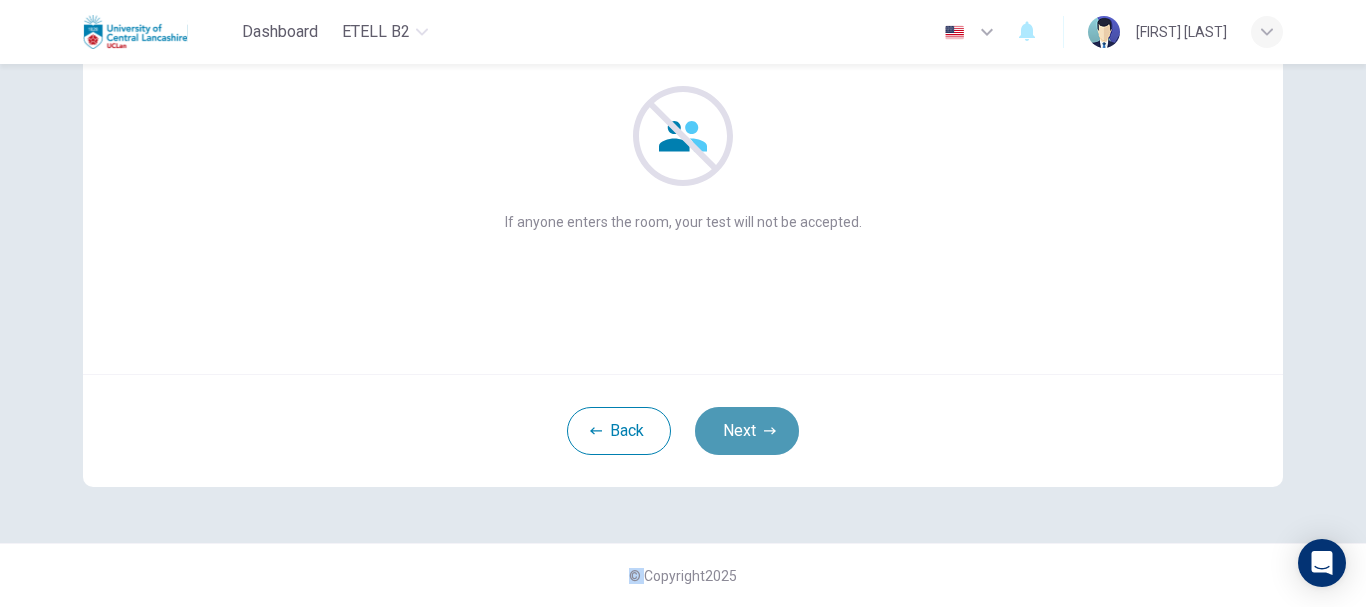click on "Next" at bounding box center [747, 431] 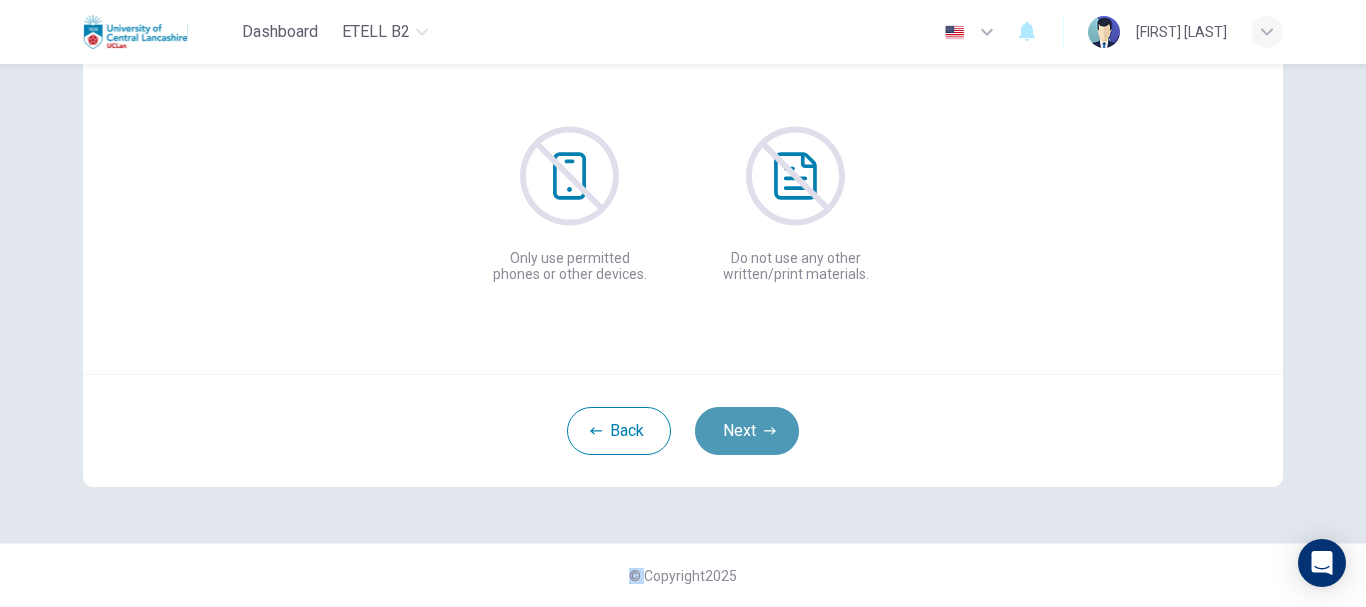 click on "Next" at bounding box center [747, 431] 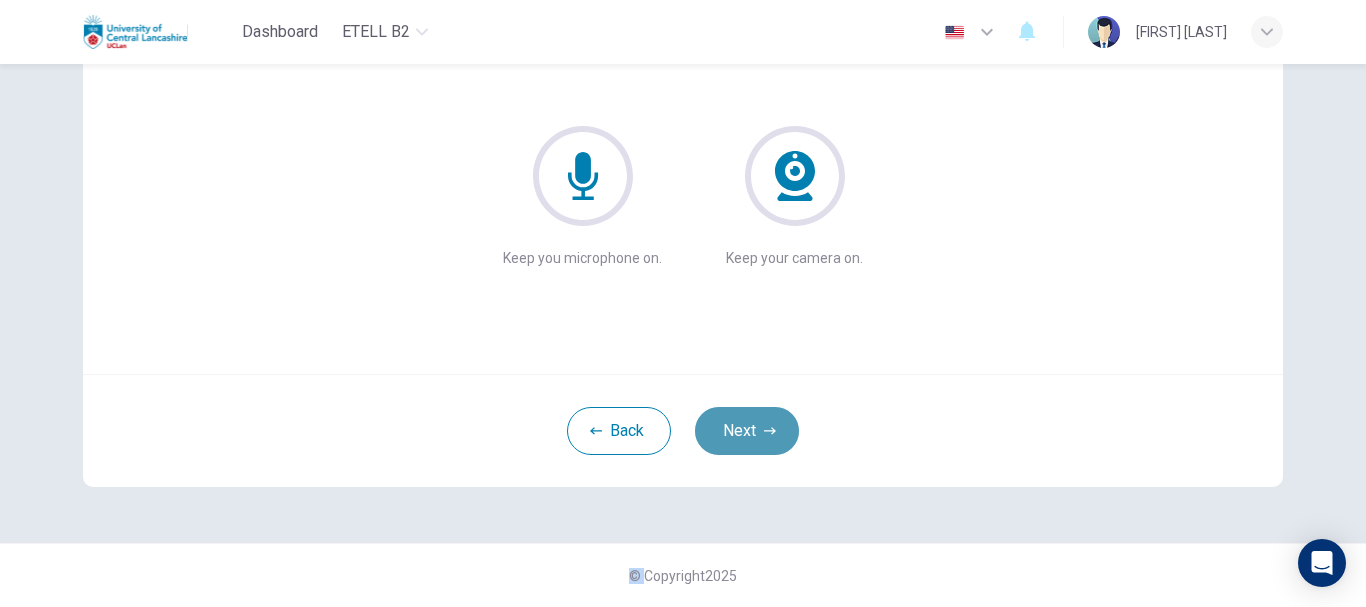 click on "Next" at bounding box center (747, 431) 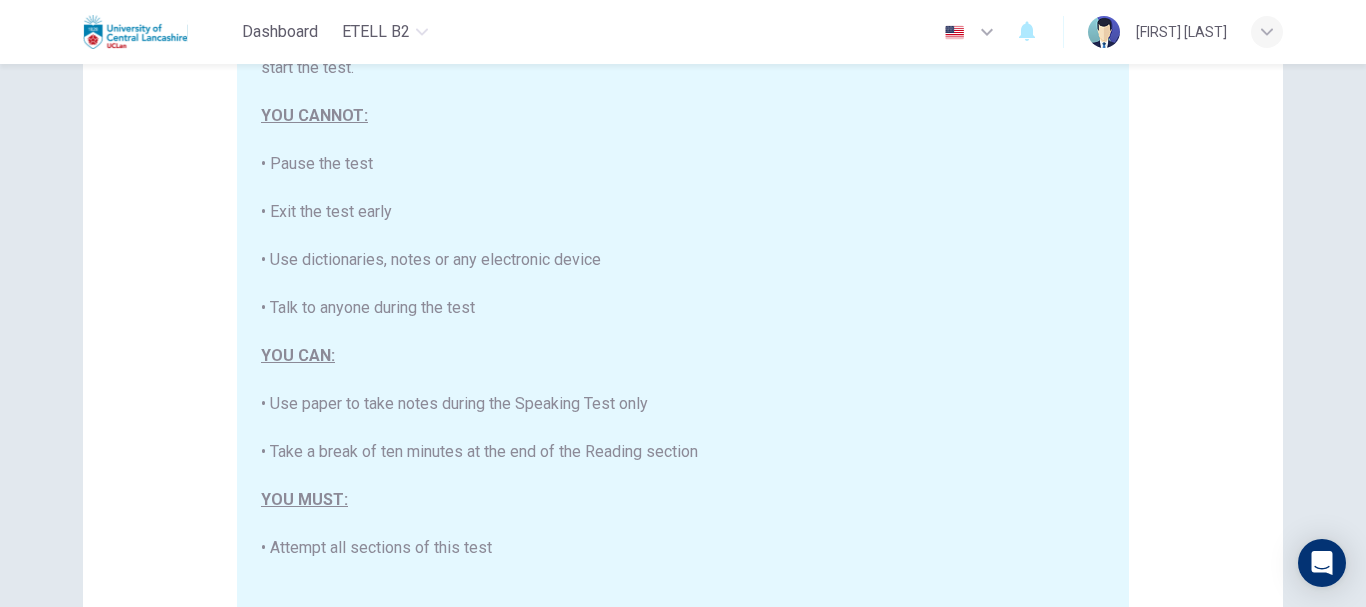 scroll, scrollTop: 0, scrollLeft: 0, axis: both 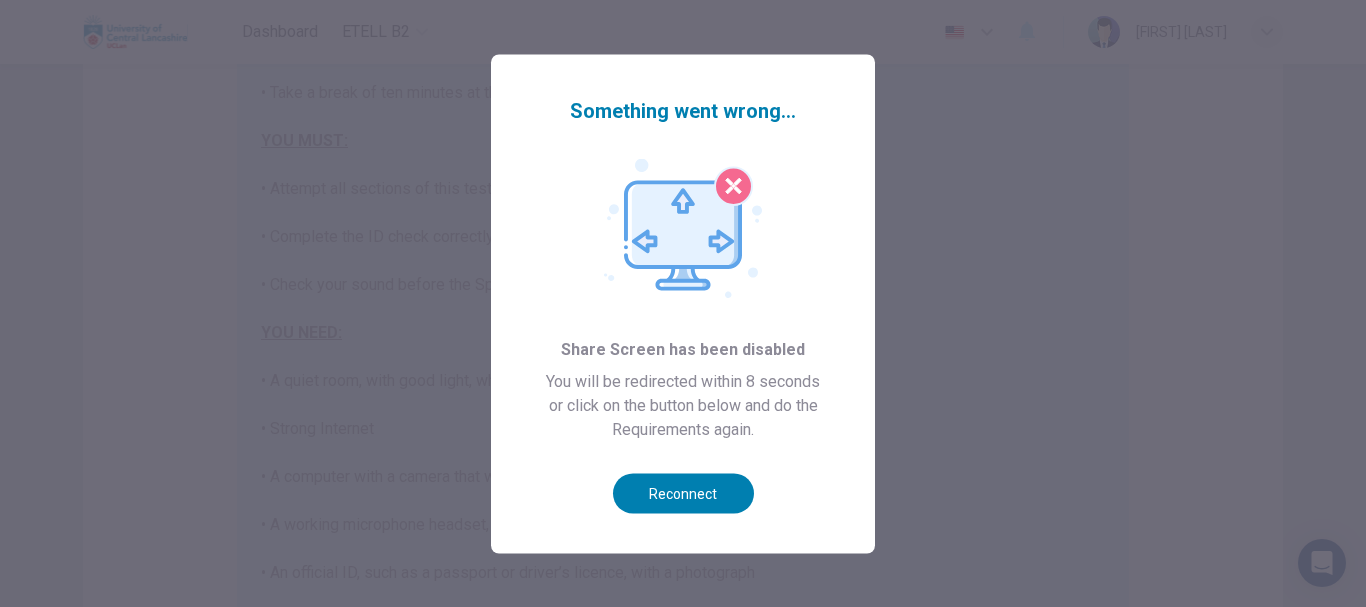 drag, startPoint x: 892, startPoint y: 577, endPoint x: 1258, endPoint y: 290, distance: 465.1075 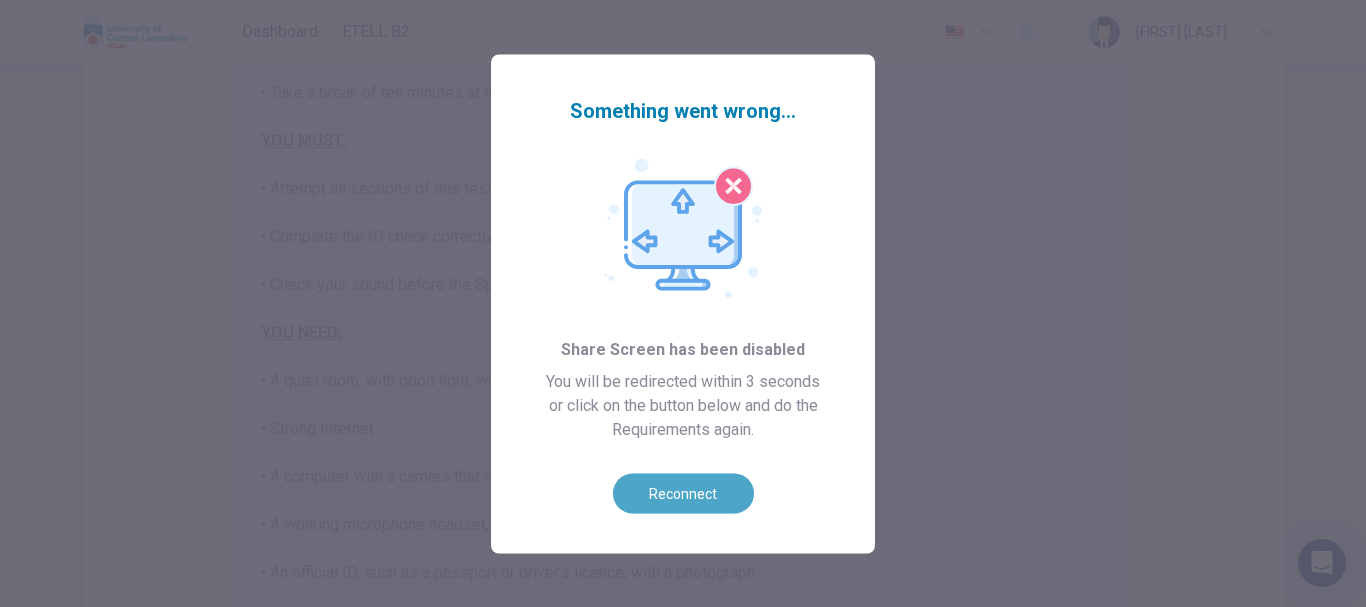 click on "Reconnect" at bounding box center [683, 493] 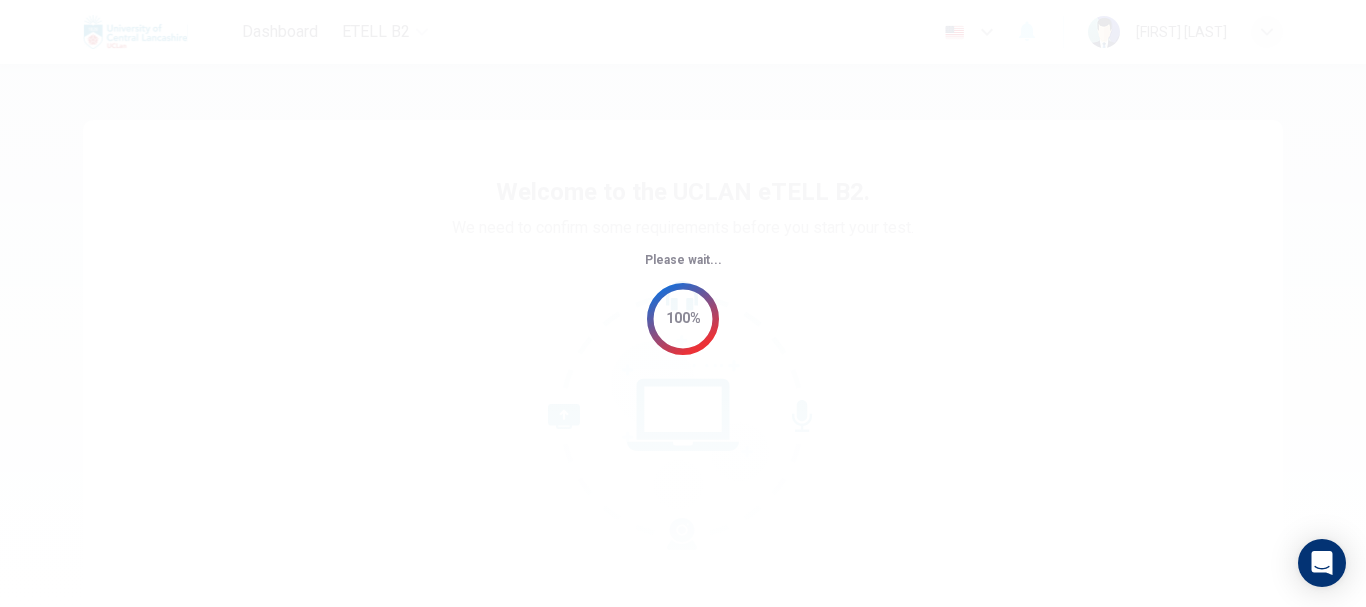 scroll, scrollTop: 0, scrollLeft: 0, axis: both 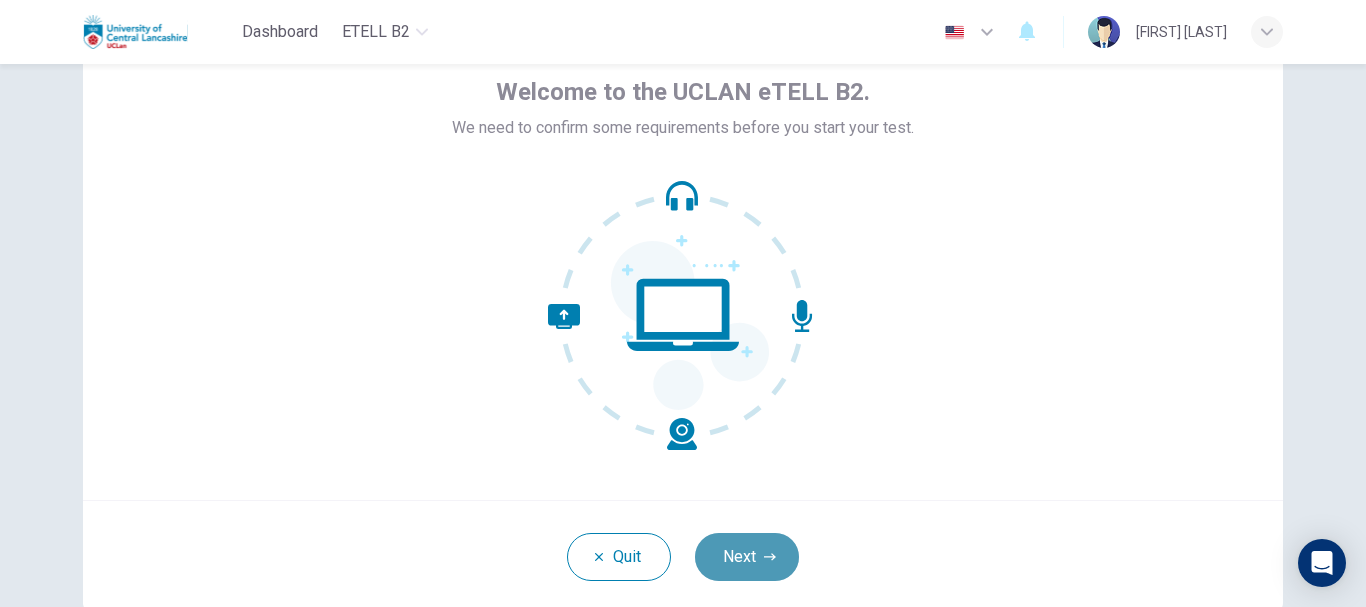 click on "Next" at bounding box center (747, 557) 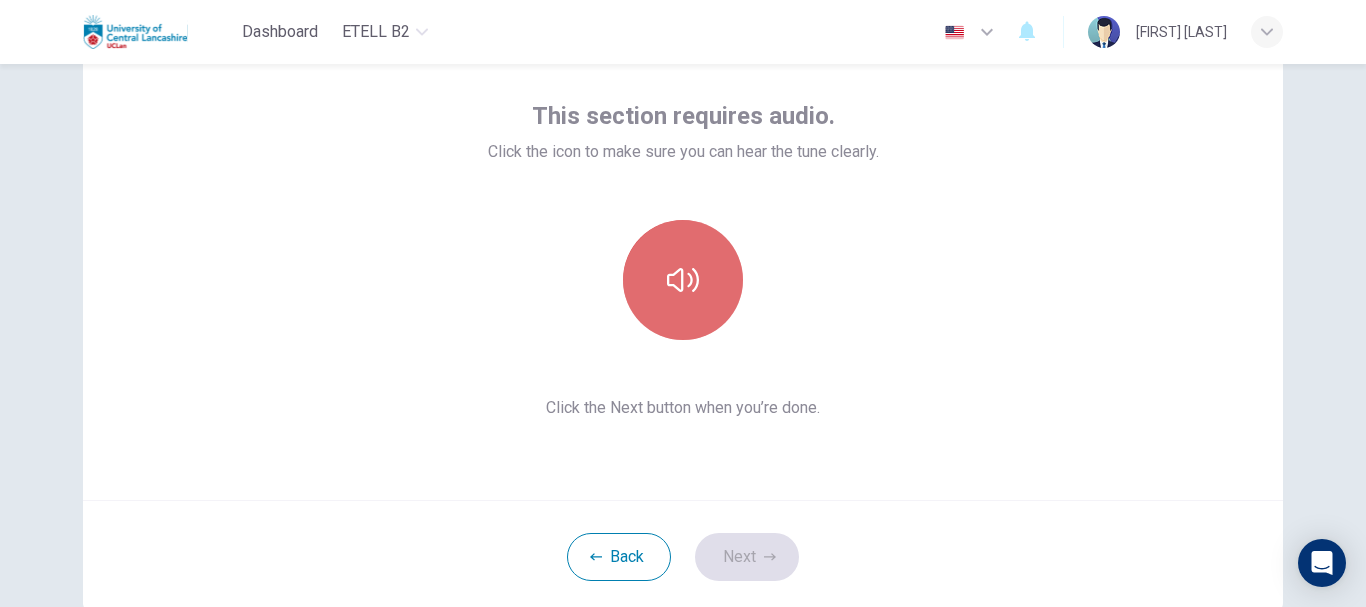 click at bounding box center (683, 280) 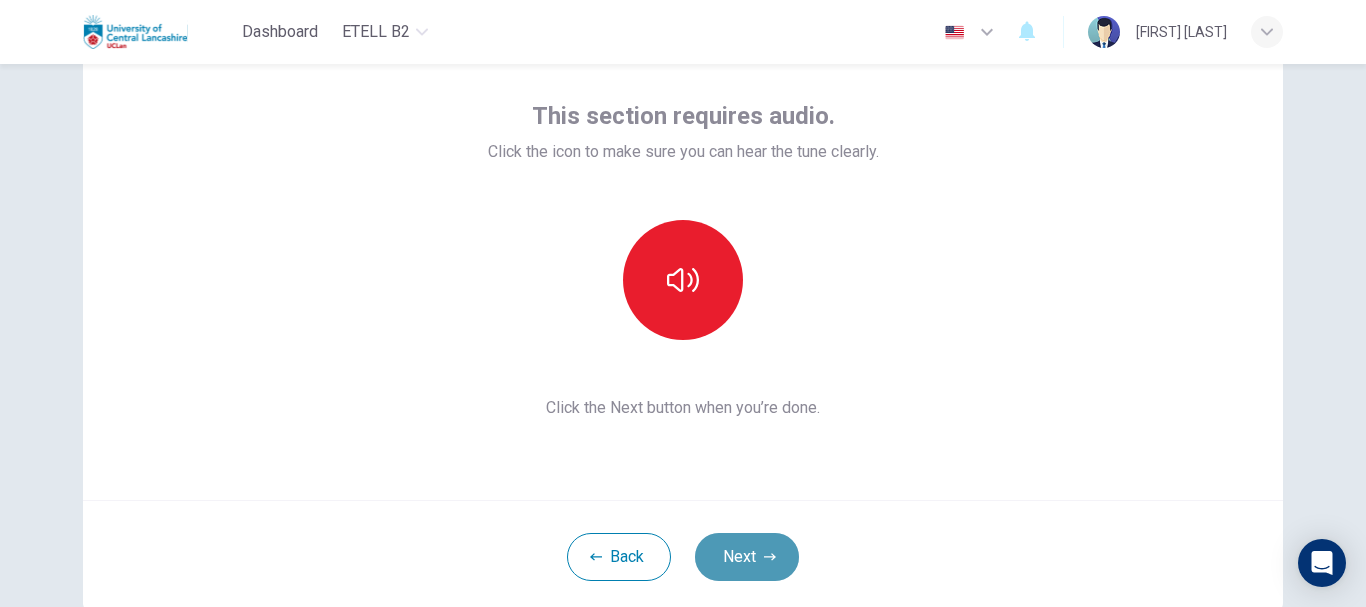 click on "Next" at bounding box center [747, 557] 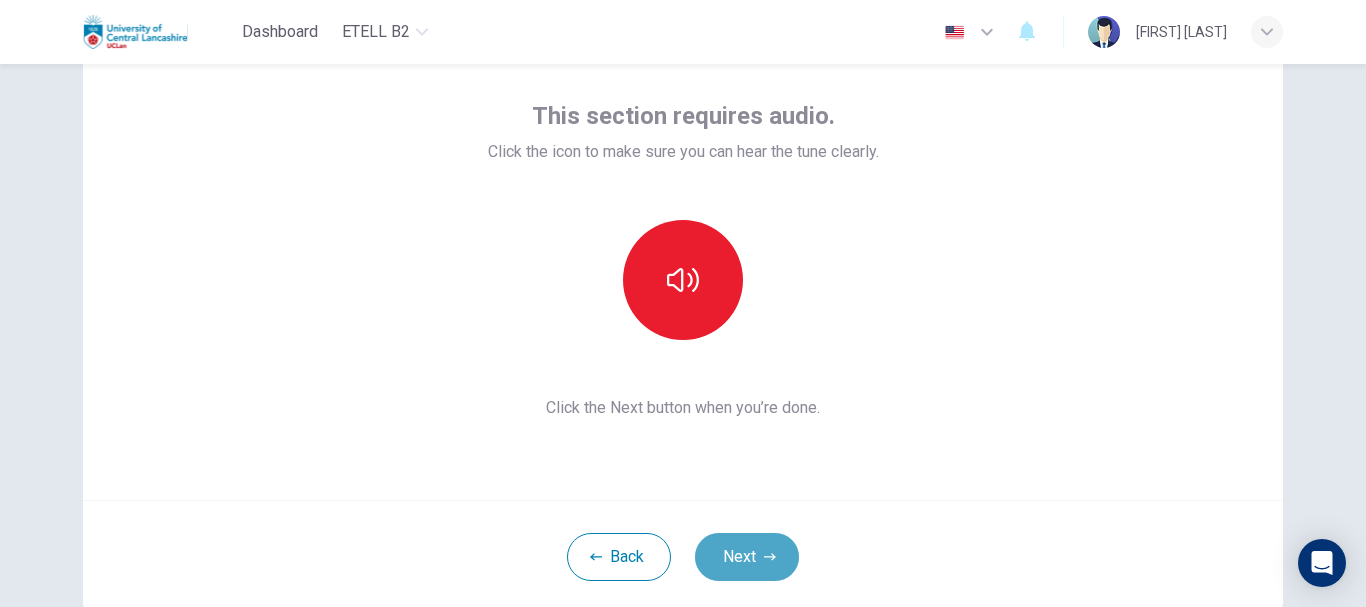 click on "Back Next" at bounding box center [683, 556] 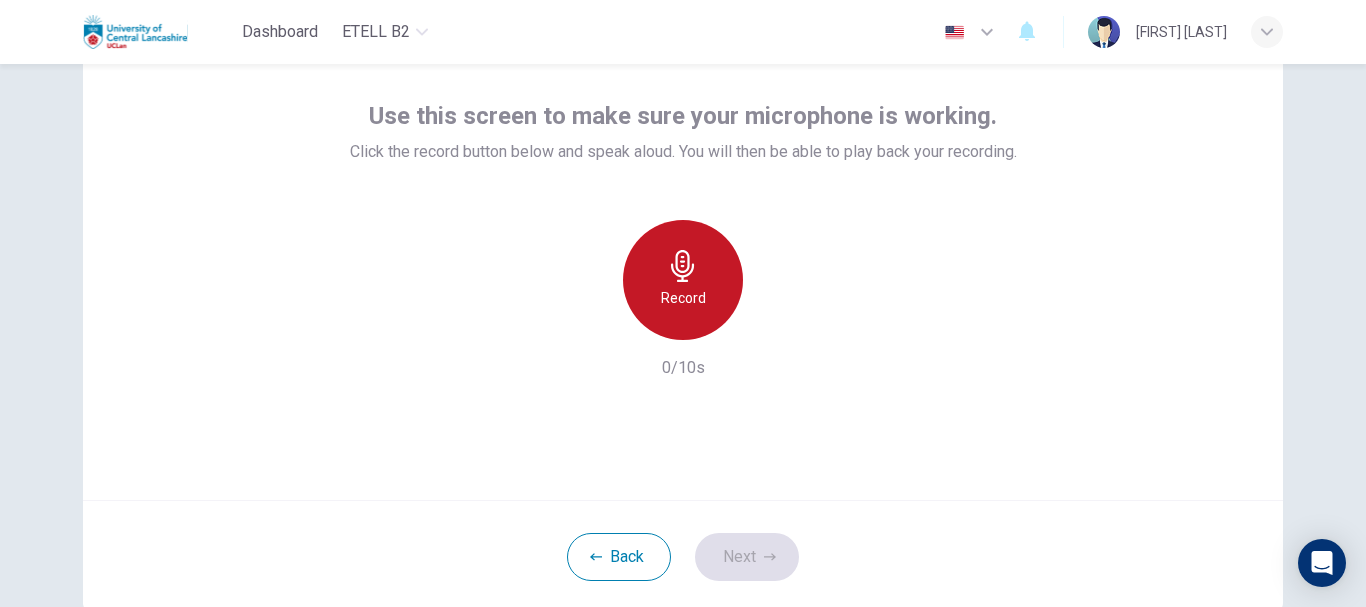click at bounding box center [683, 266] 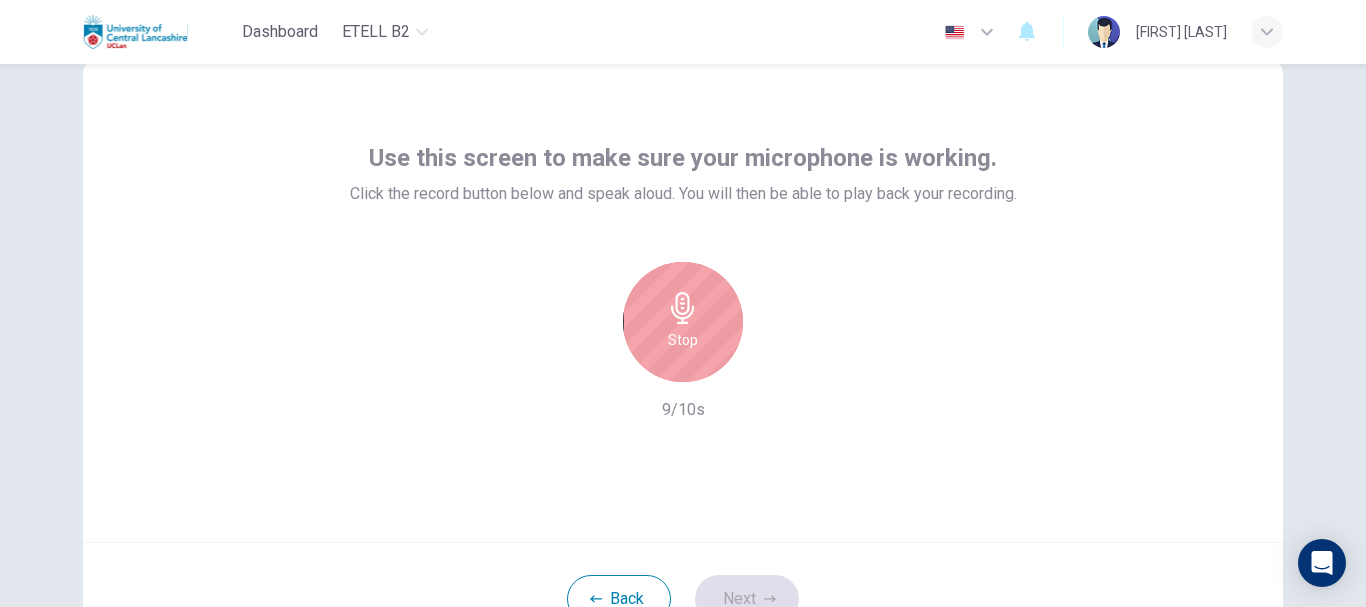 scroll, scrollTop: 100, scrollLeft: 0, axis: vertical 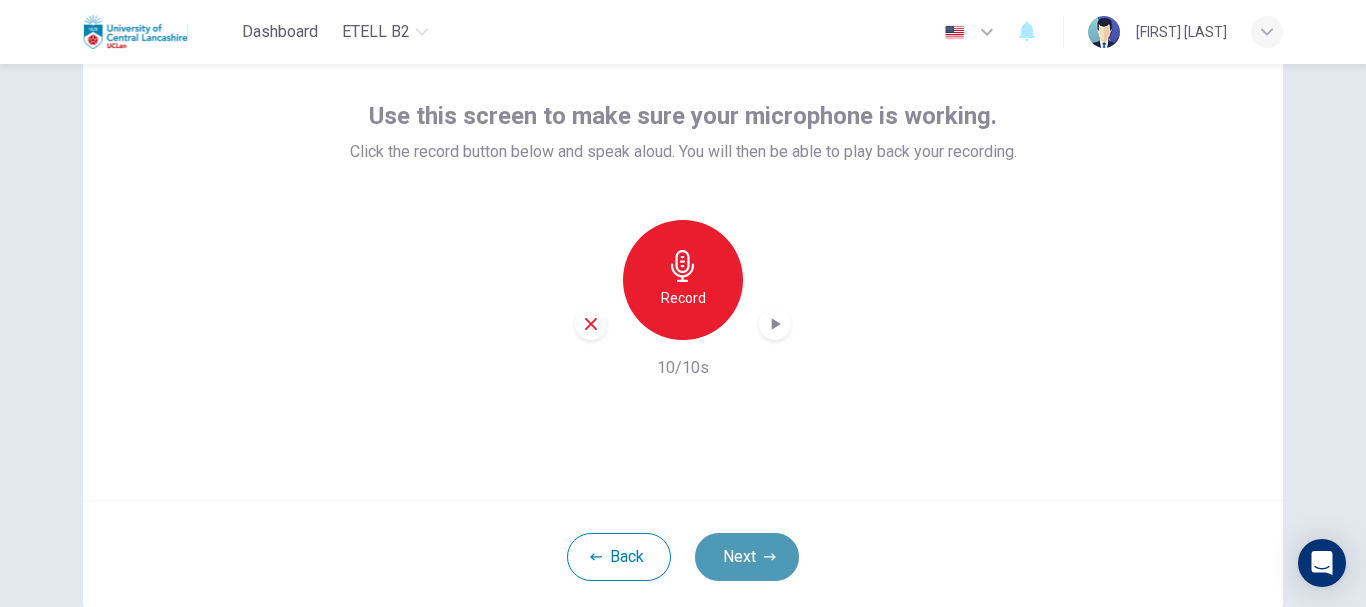 click on "Next" at bounding box center (747, 557) 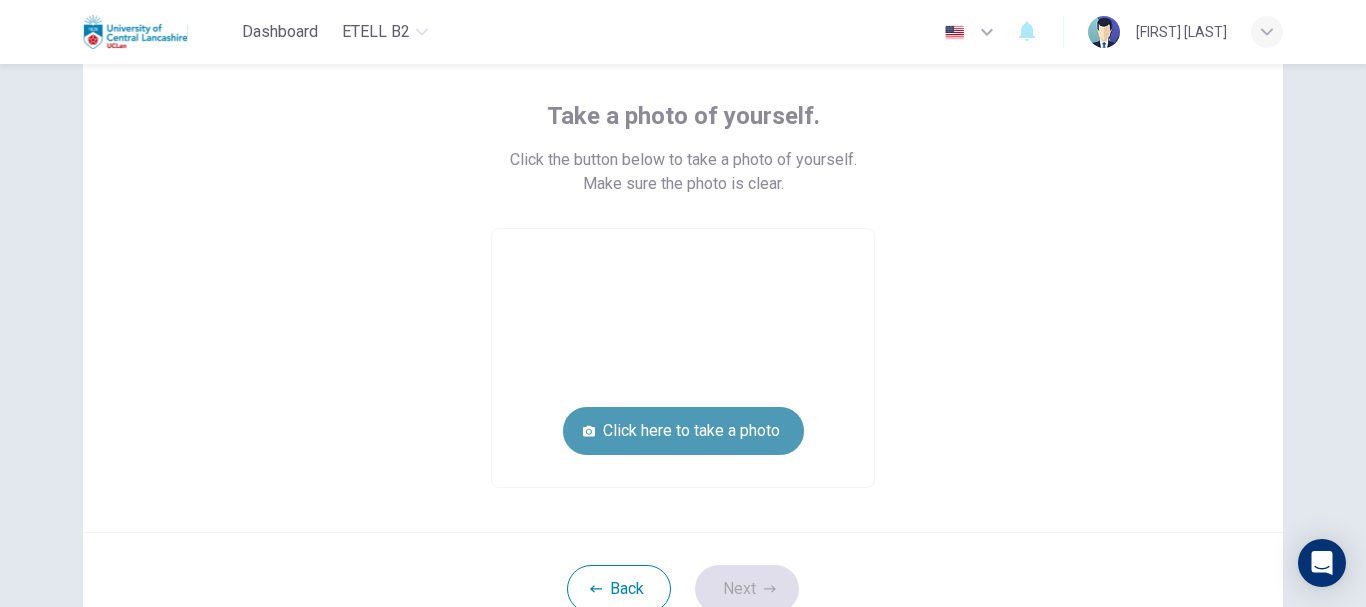 click on "Click here to take a photo" at bounding box center (683, 431) 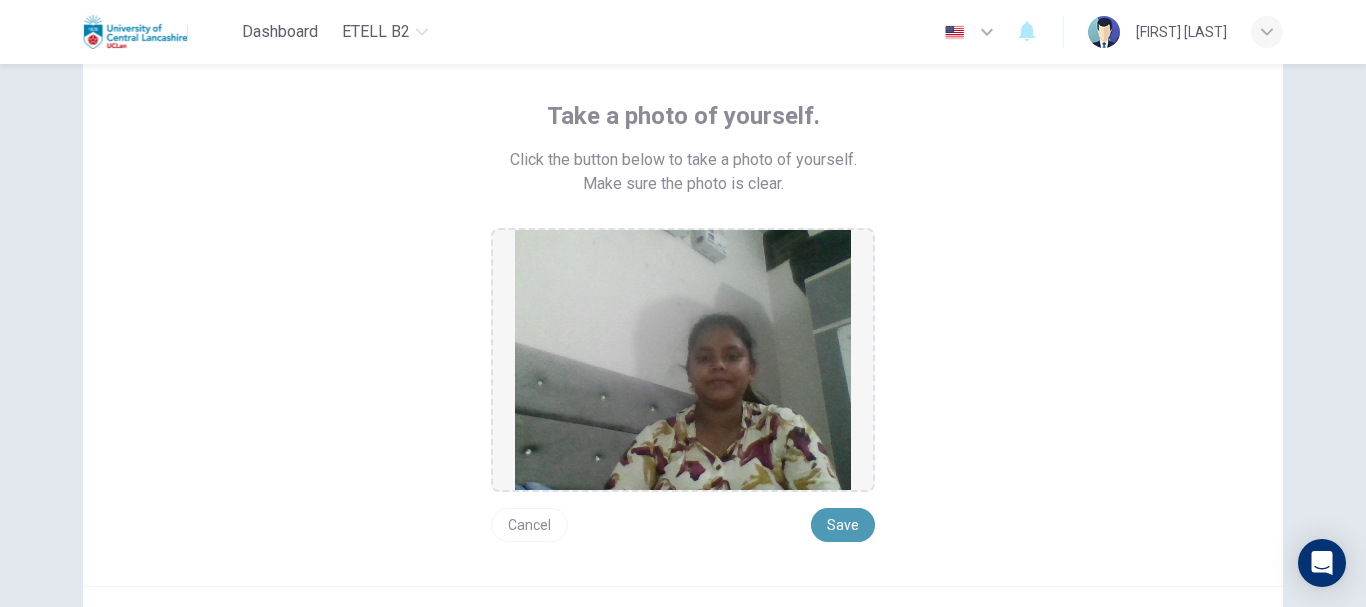 click on "Save" at bounding box center [843, 525] 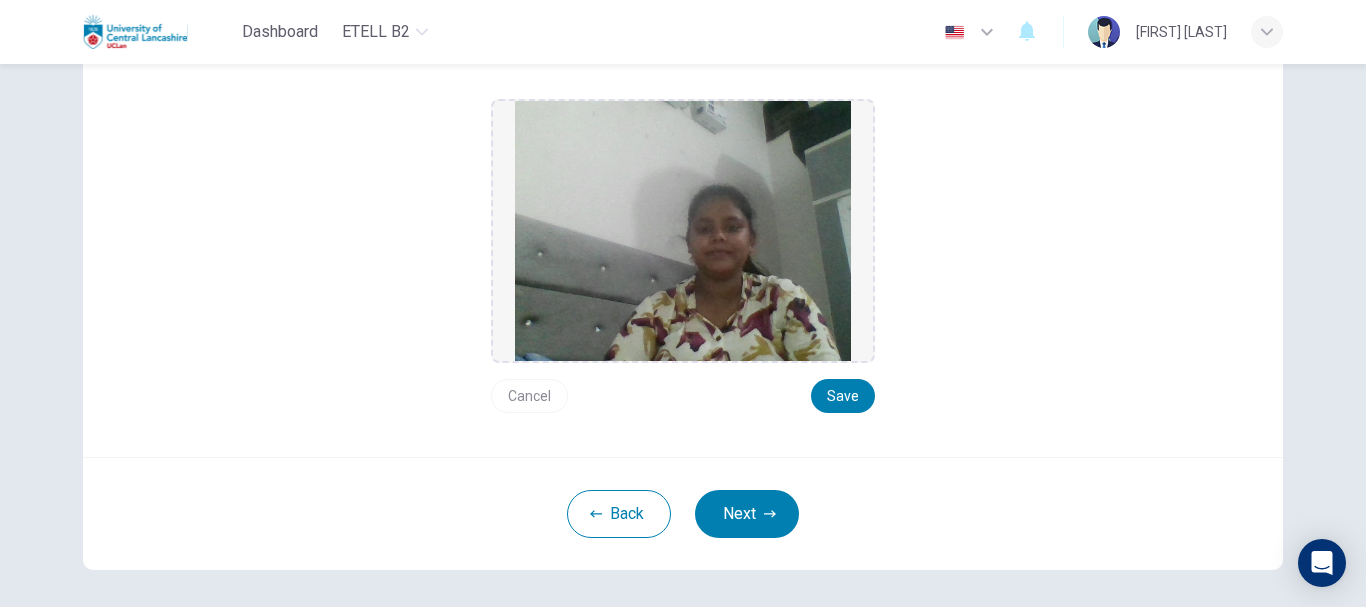 scroll, scrollTop: 241, scrollLeft: 0, axis: vertical 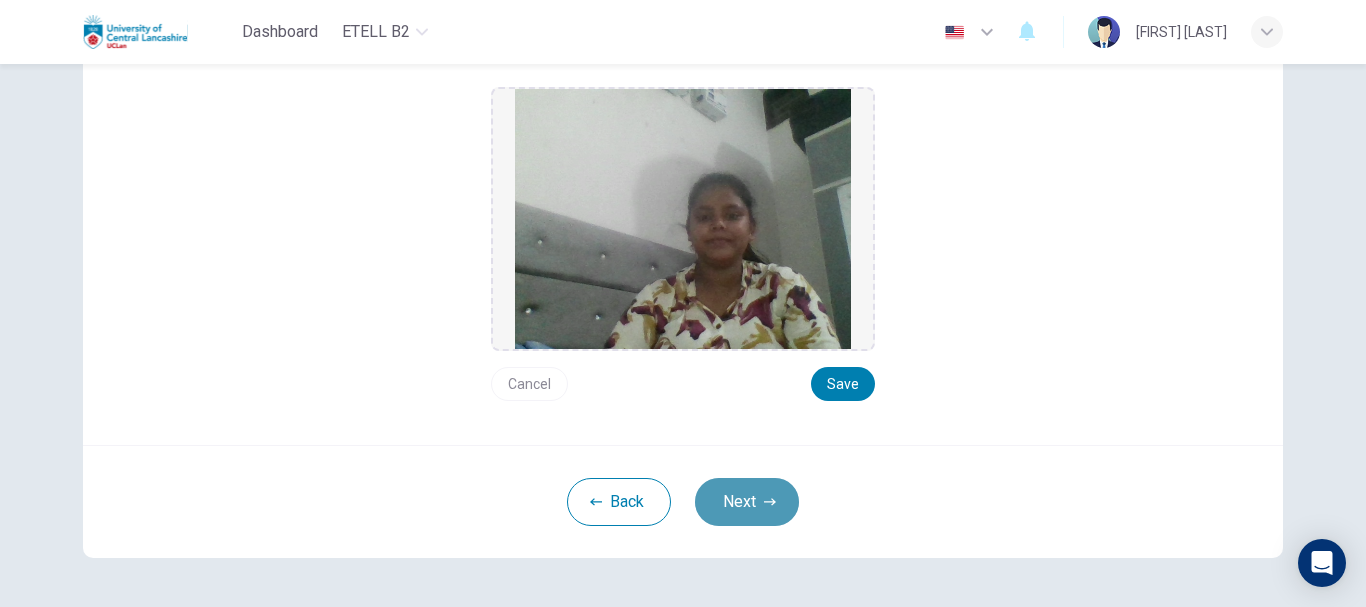 click on "Next" at bounding box center [747, 502] 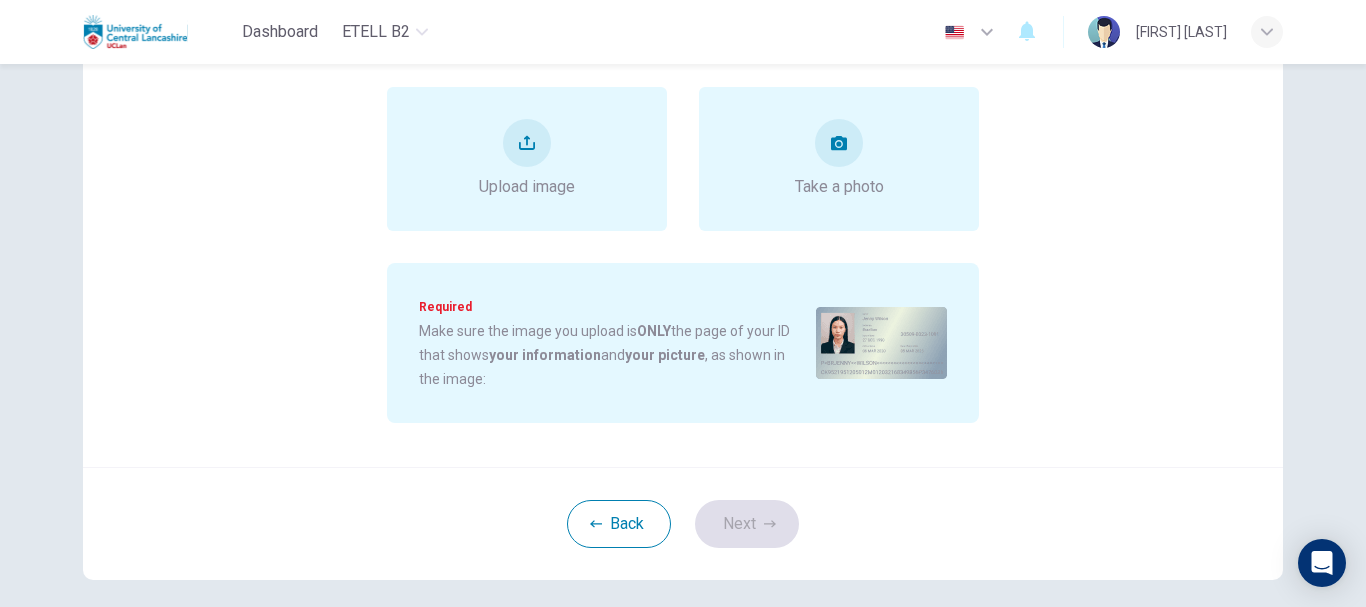 drag, startPoint x: 1351, startPoint y: 13, endPoint x: 1179, endPoint y: 20, distance: 172.14238 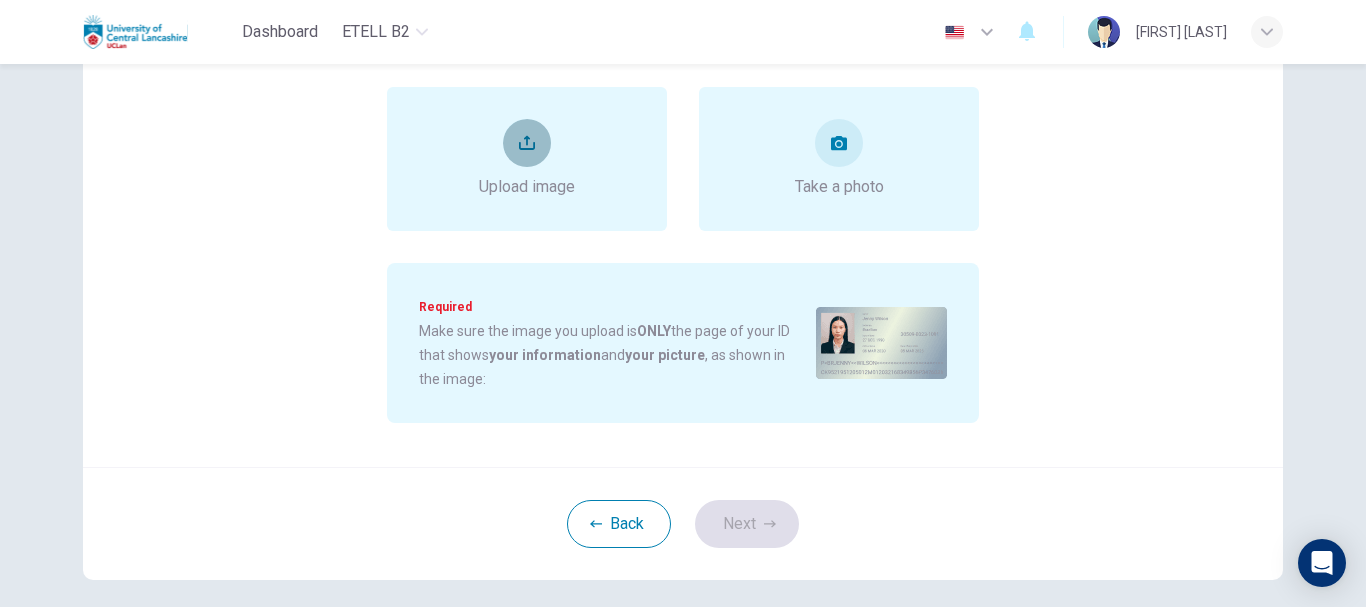 click at bounding box center [527, 143] 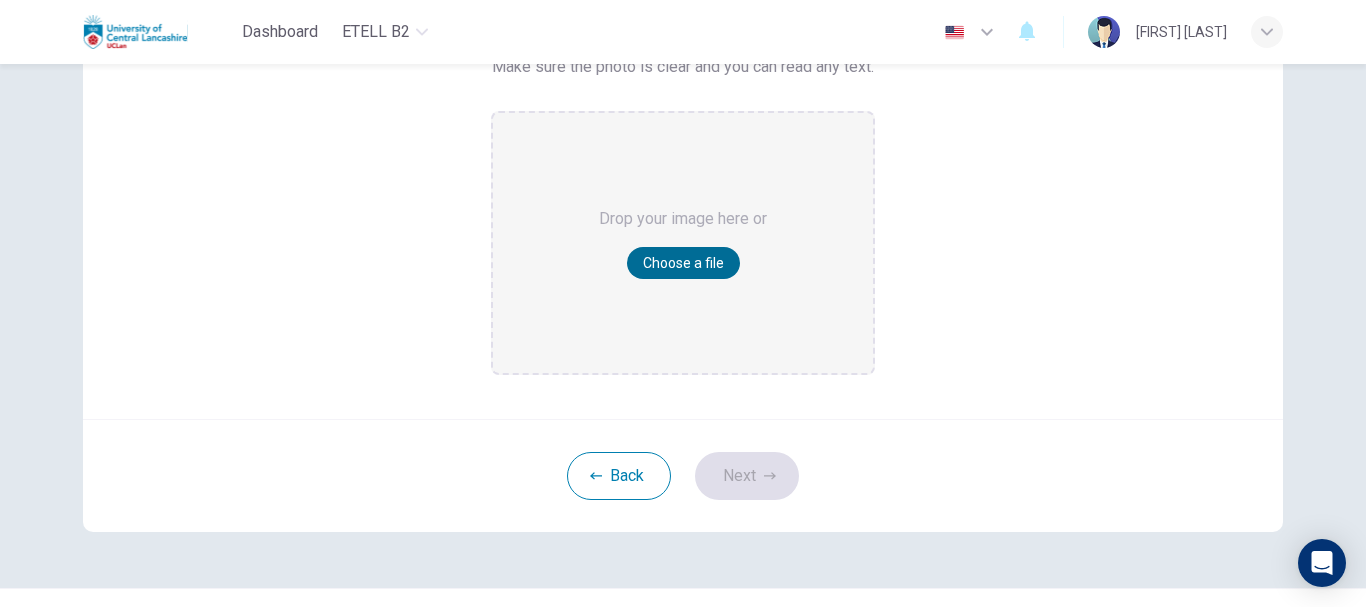 click on "Choose a file" at bounding box center [683, 263] 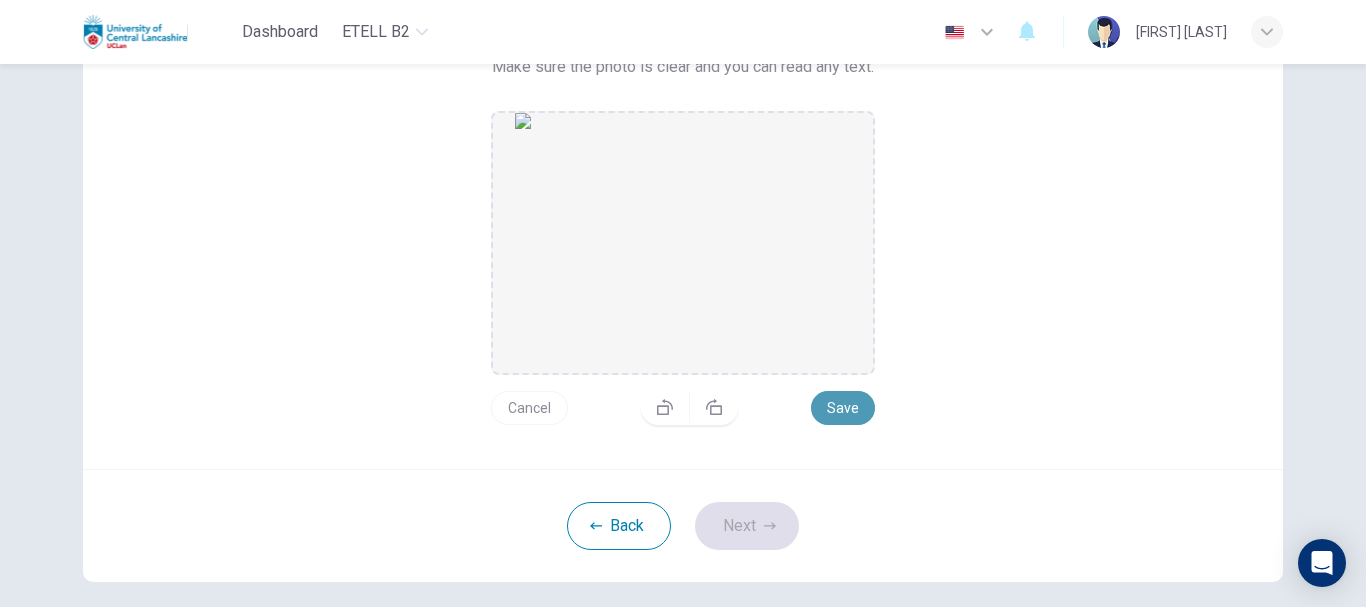 click on "Save" at bounding box center [843, 408] 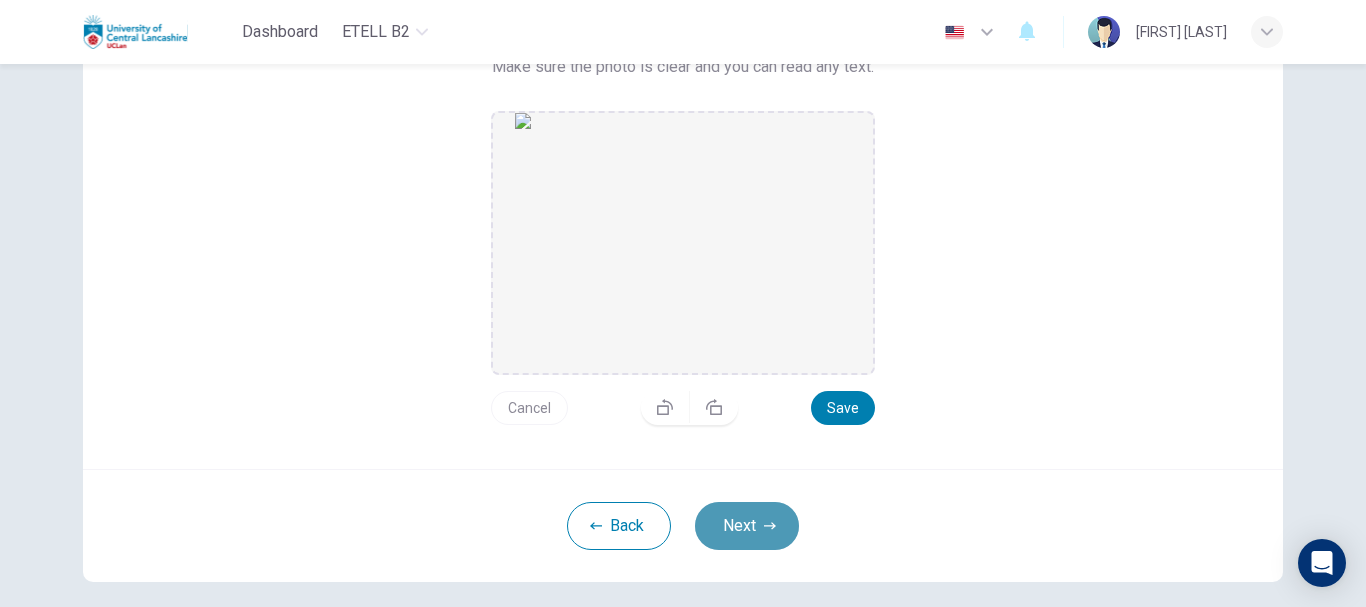 click on "Next" at bounding box center [747, 526] 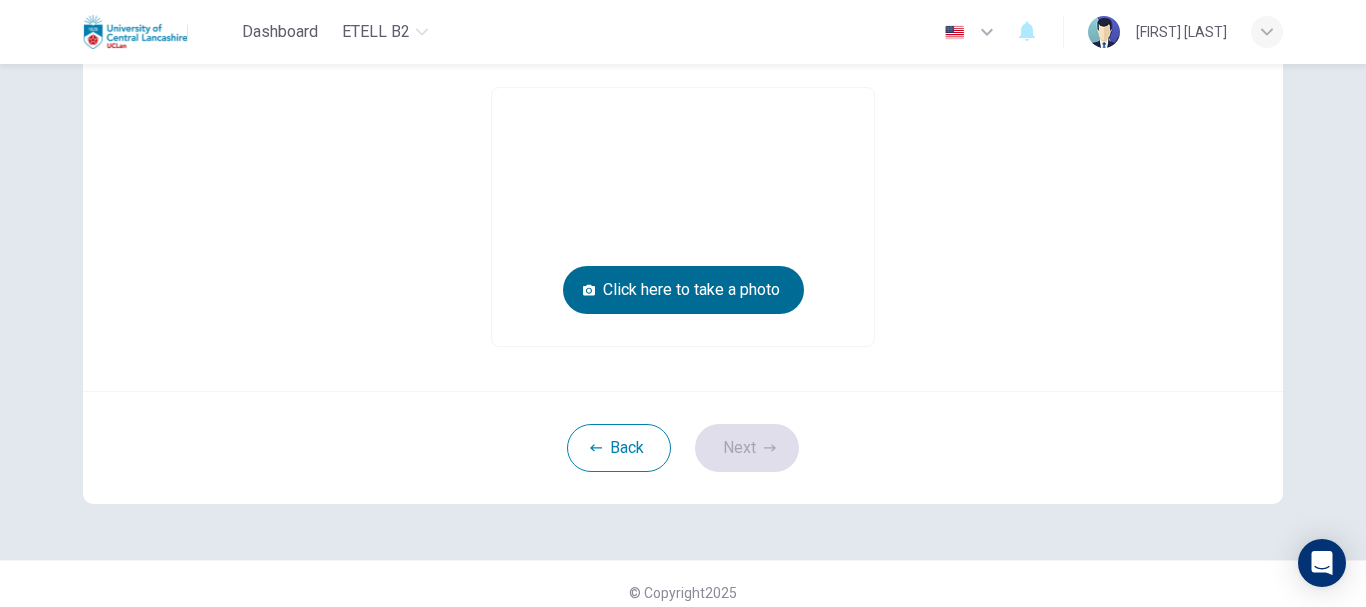 click on "Click here to take a photo" at bounding box center (683, 290) 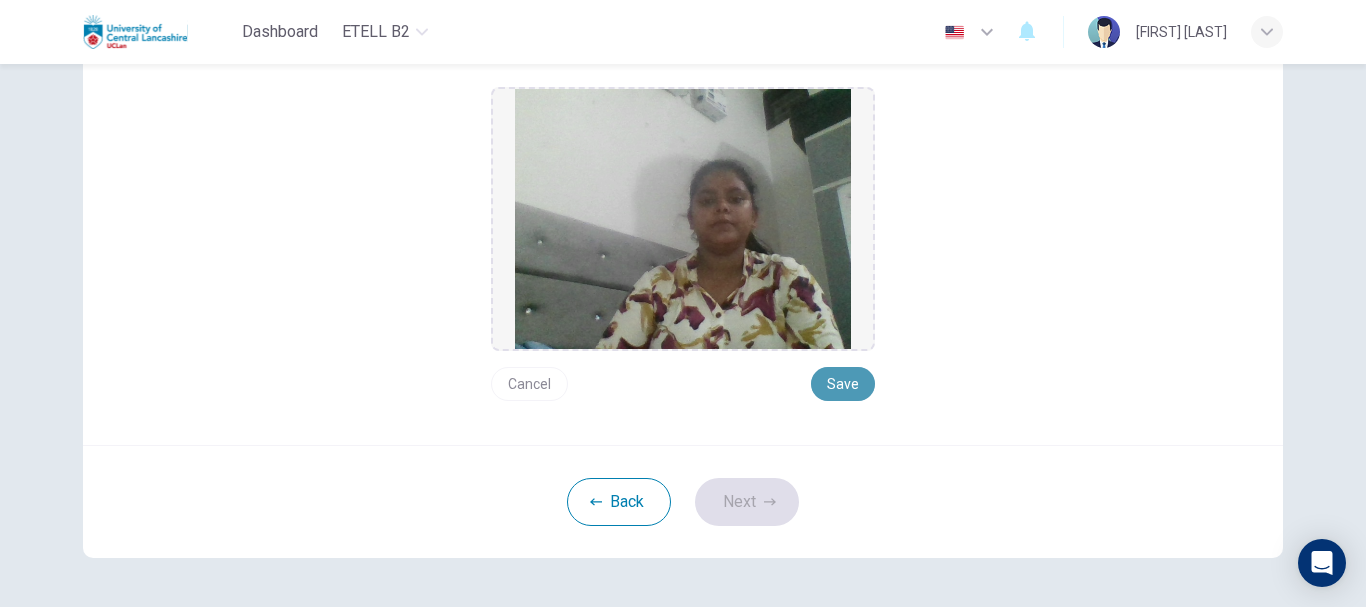 click on "Save" at bounding box center (843, 384) 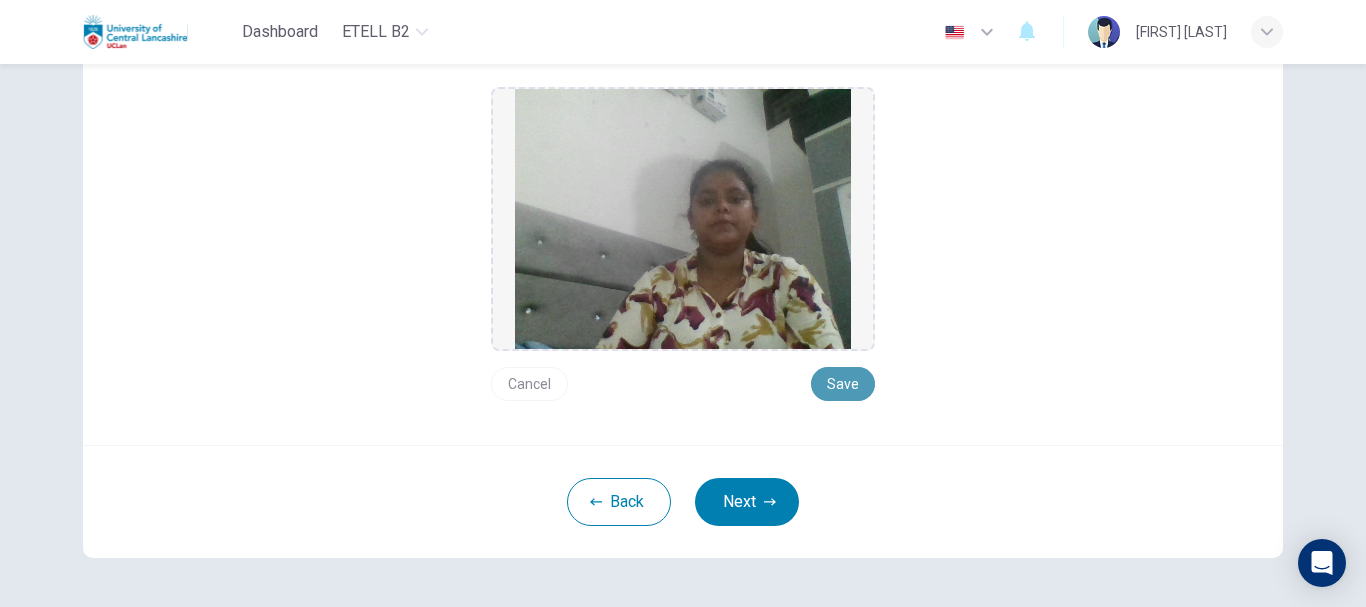click on "Save" at bounding box center (843, 384) 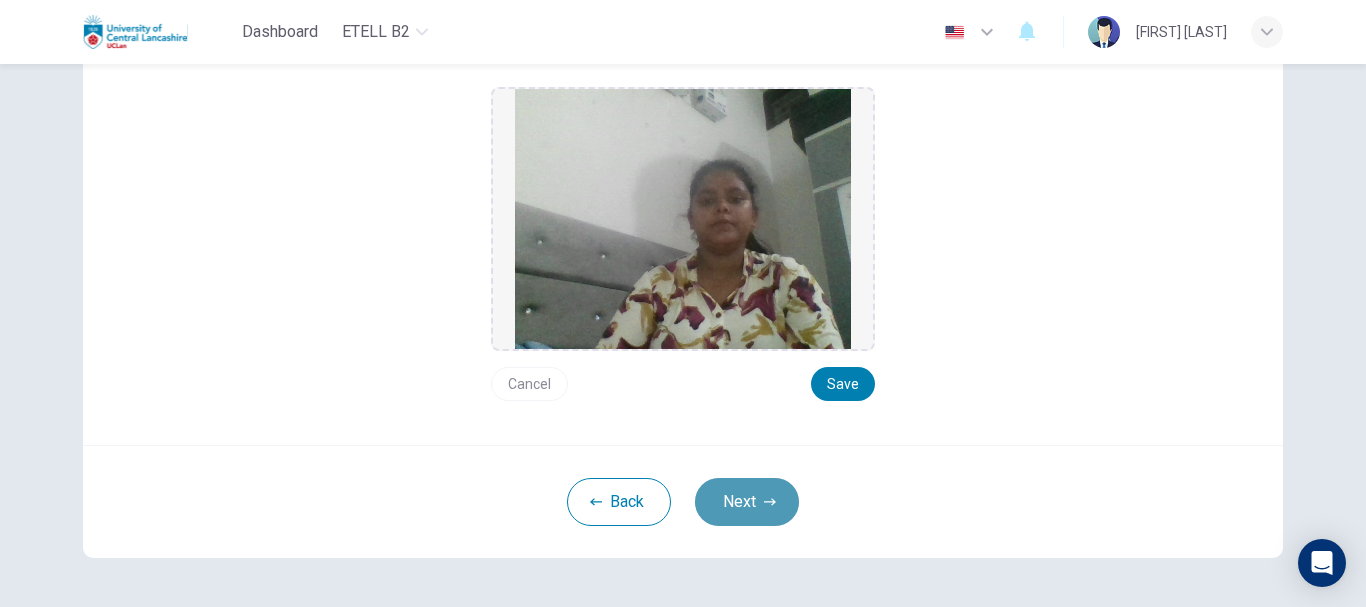 click on "Next" at bounding box center [747, 502] 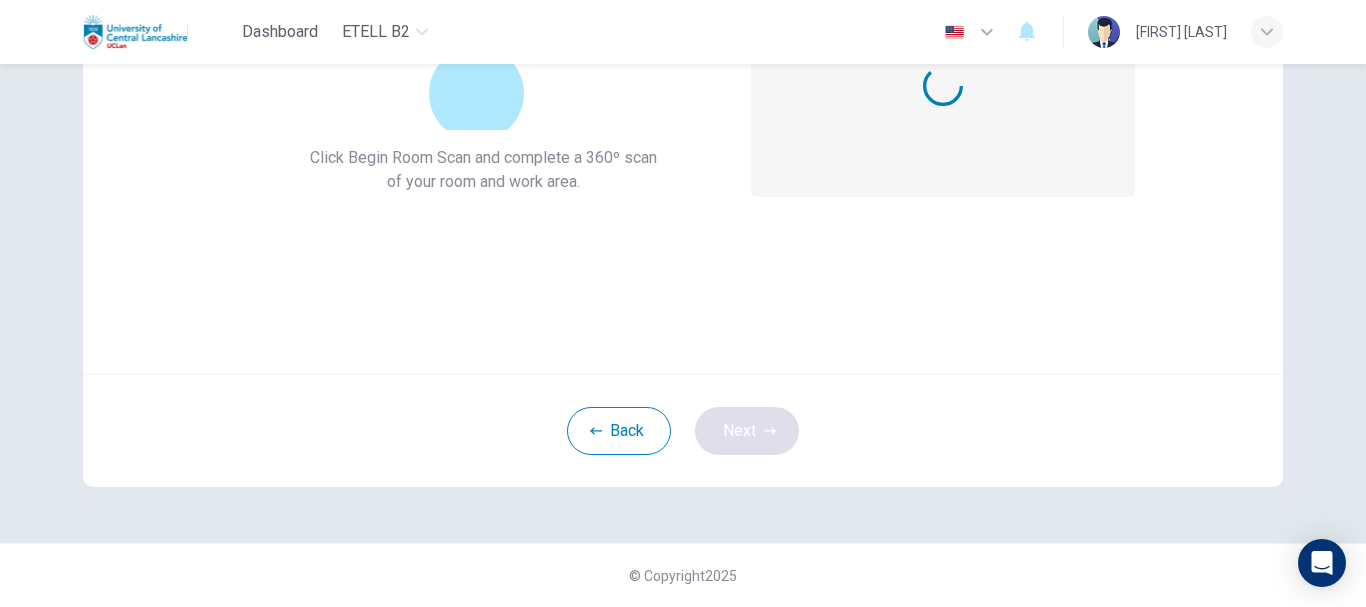 scroll, scrollTop: 226, scrollLeft: 0, axis: vertical 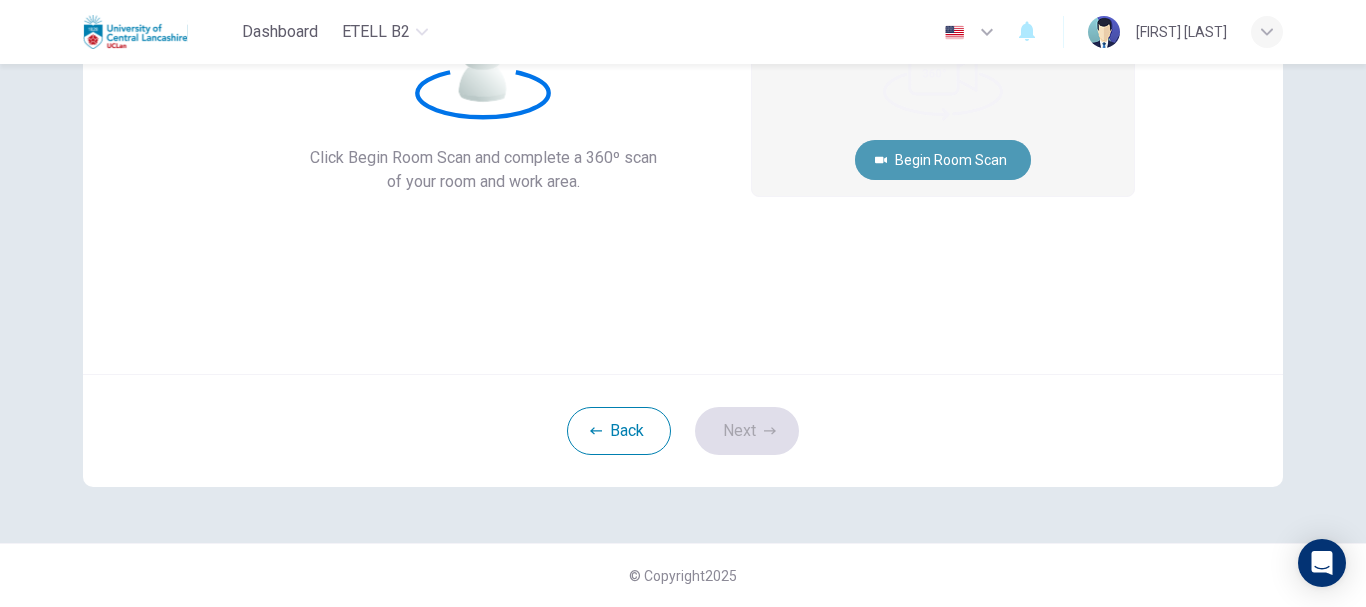 click on "Begin Room Scan" at bounding box center (943, 160) 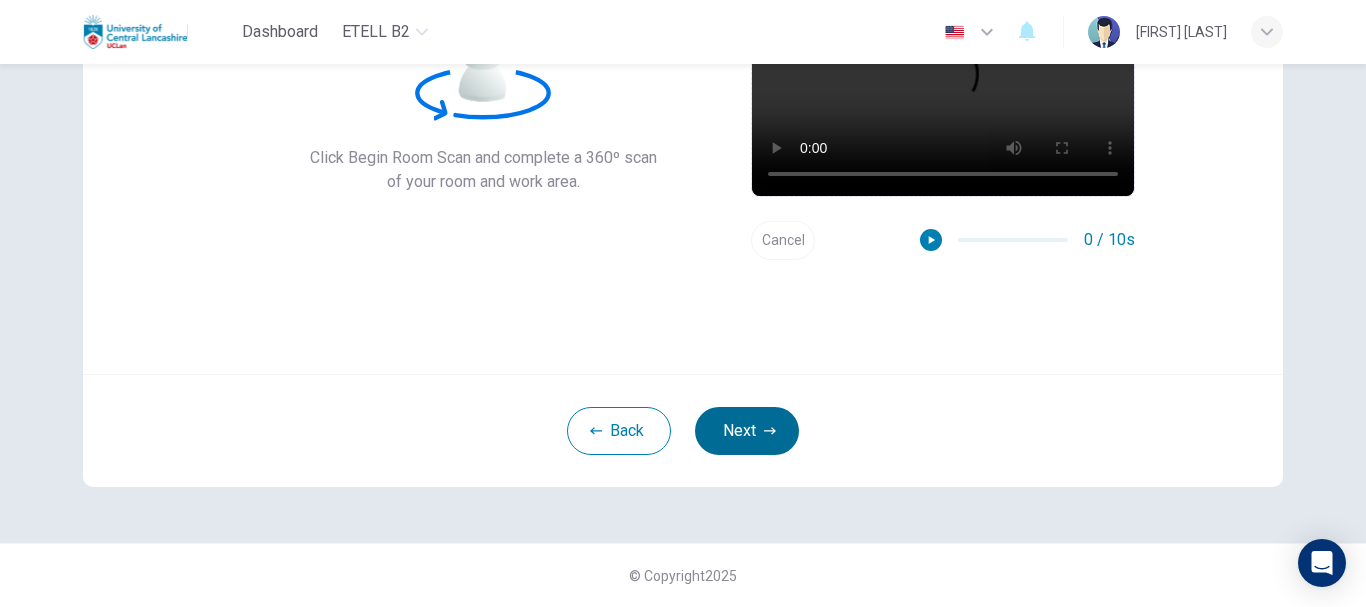 click on "Next" at bounding box center (747, 431) 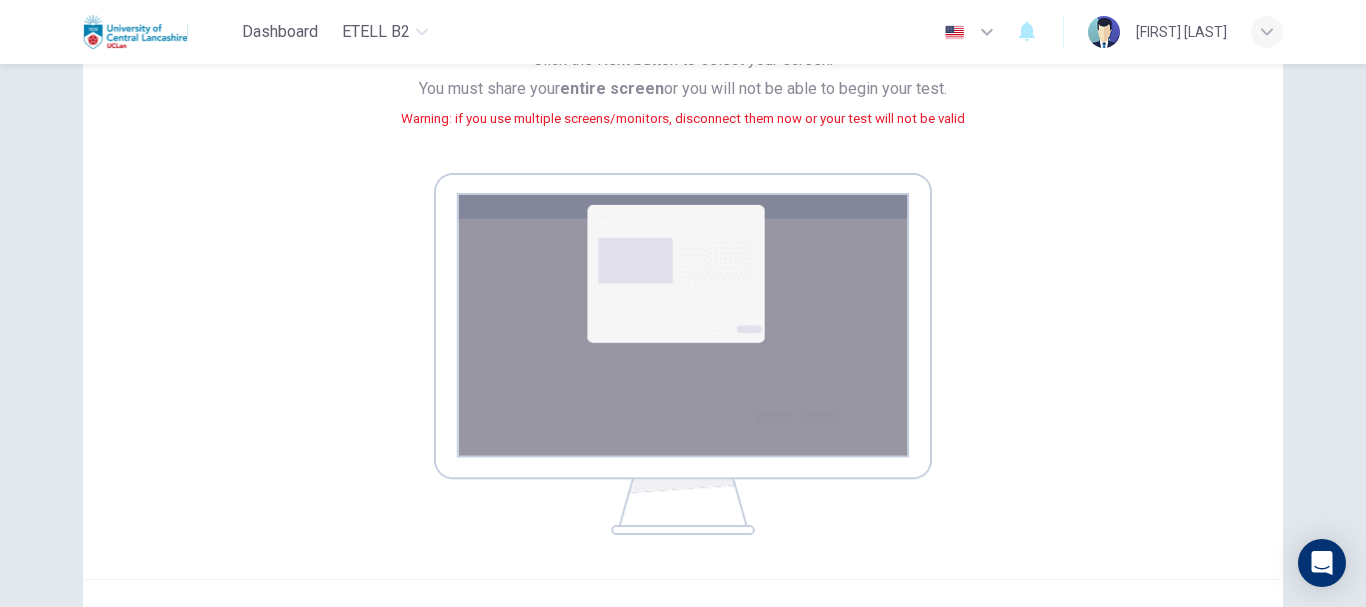 drag, startPoint x: 1049, startPoint y: 299, endPoint x: 1141, endPoint y: 273, distance: 95.60335 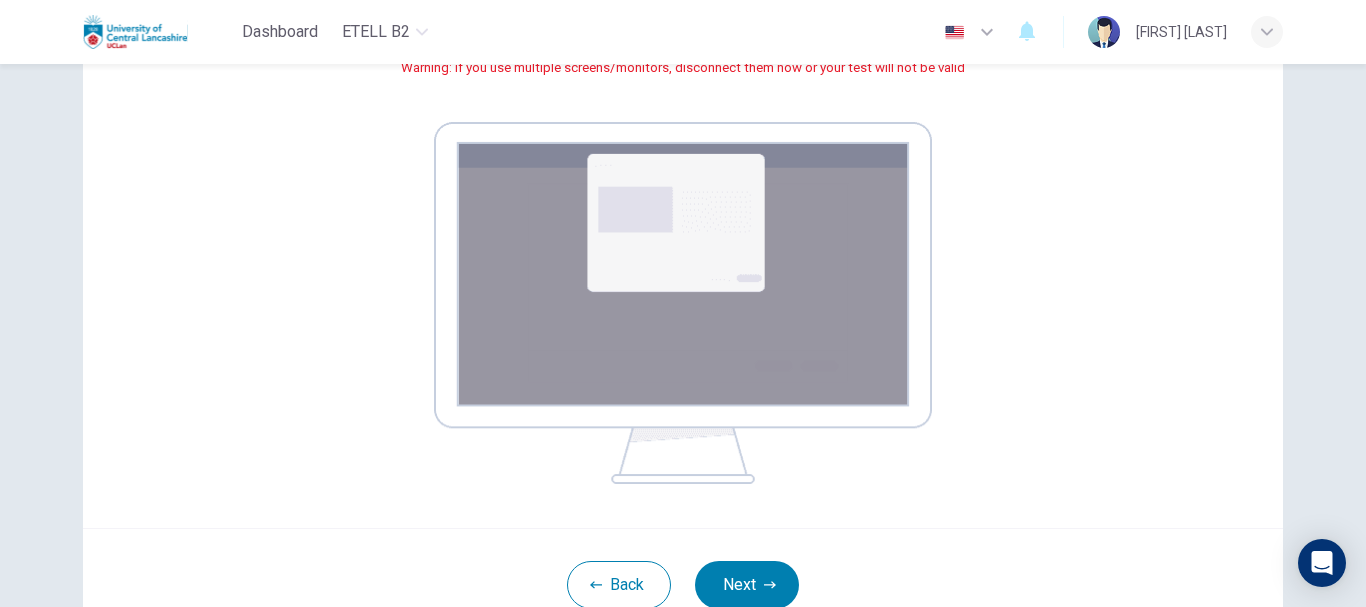 scroll, scrollTop: 430, scrollLeft: 0, axis: vertical 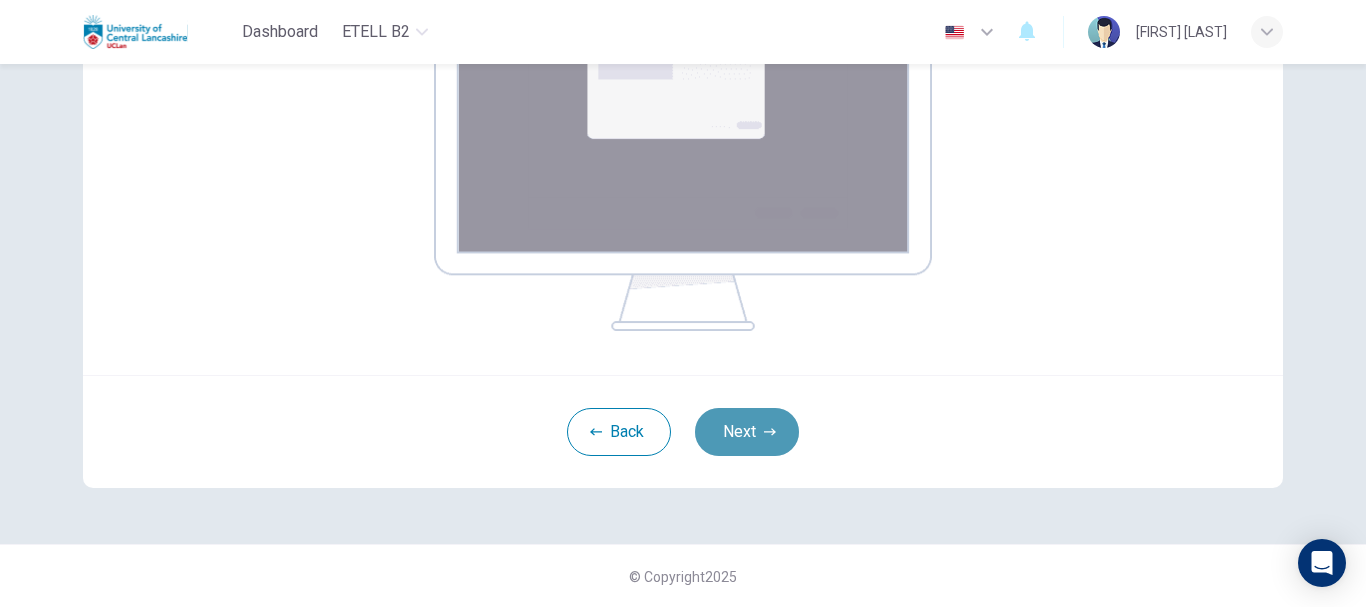 click at bounding box center (770, 432) 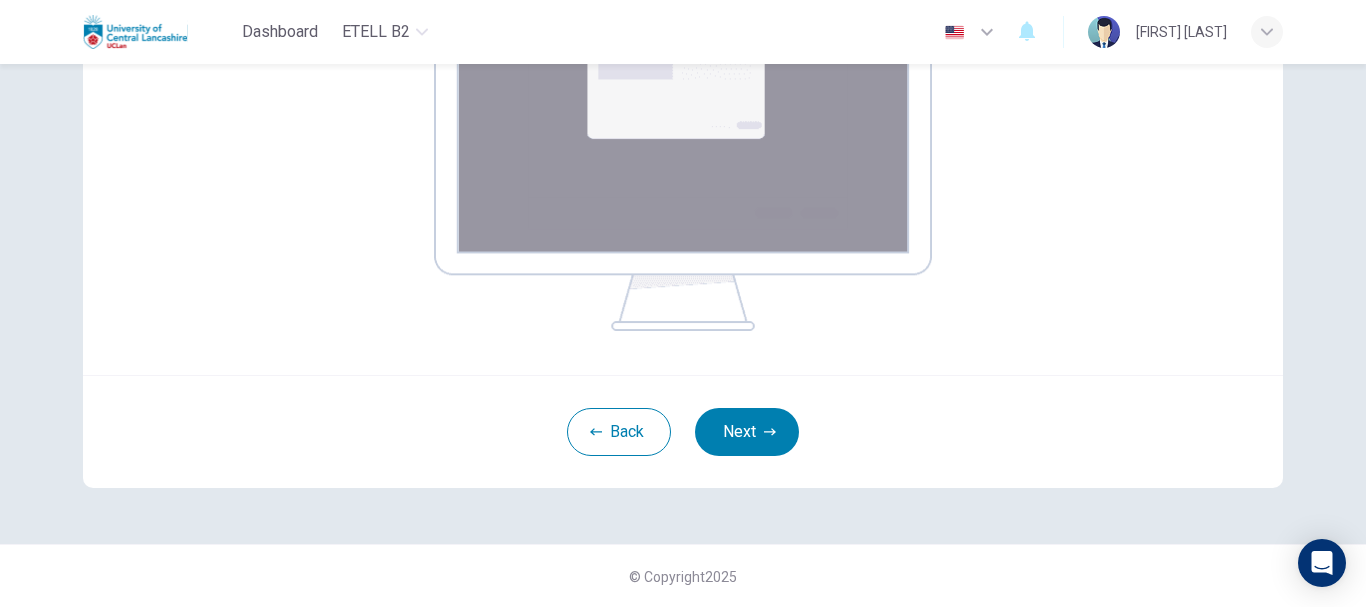drag, startPoint x: 1355, startPoint y: 339, endPoint x: 1361, endPoint y: 322, distance: 18.027756 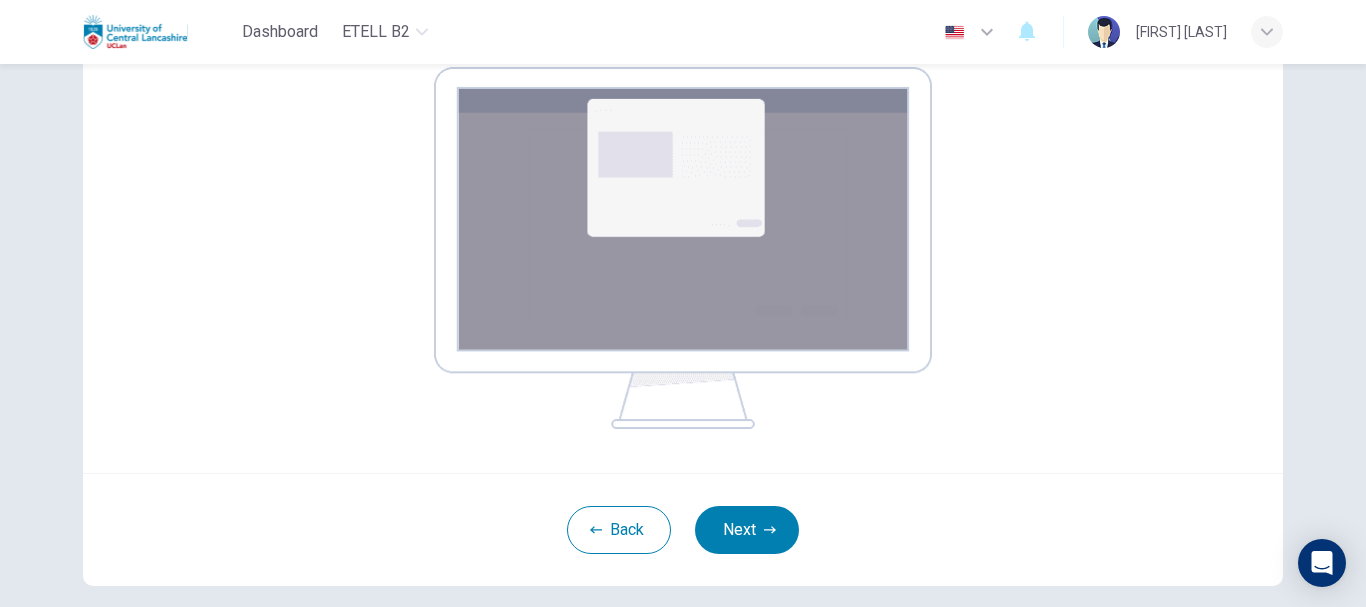 scroll, scrollTop: 295, scrollLeft: 0, axis: vertical 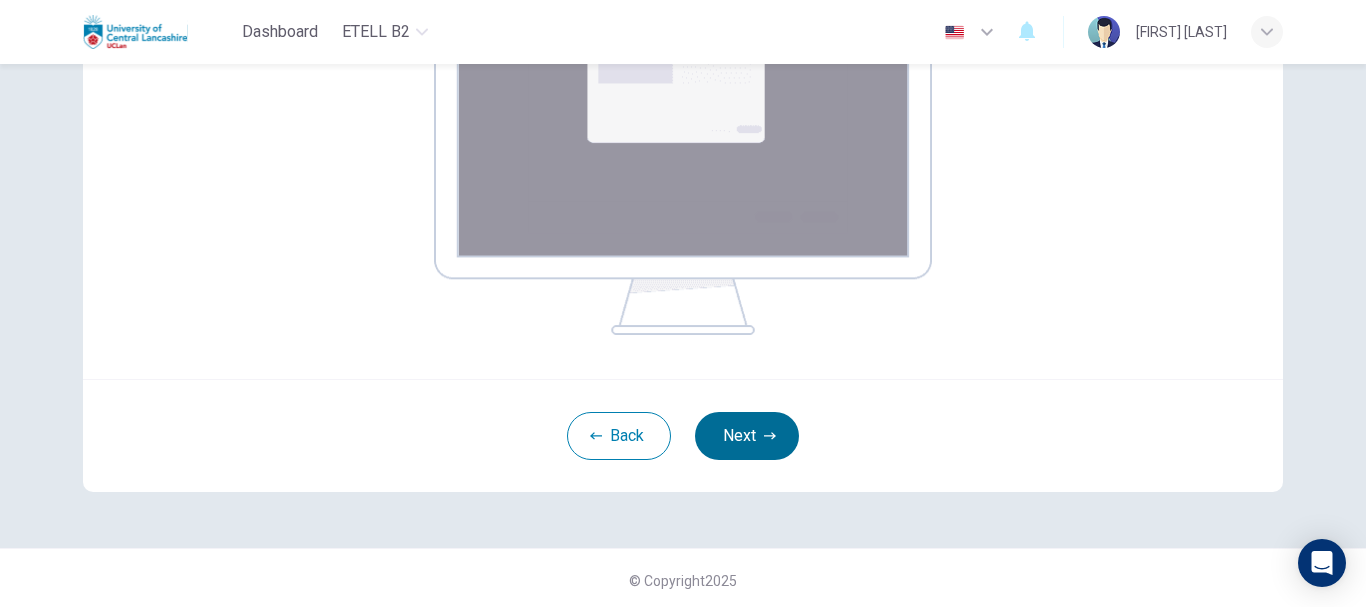 click on "Next" at bounding box center (747, 436) 